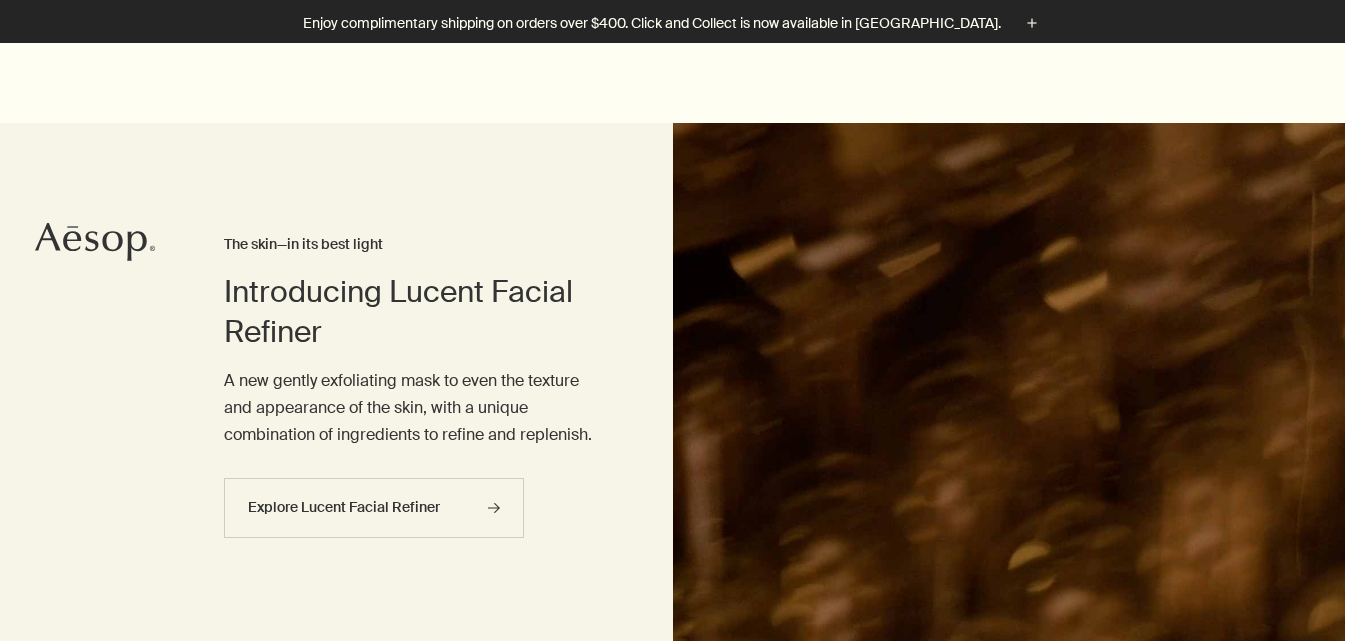 scroll, scrollTop: 800, scrollLeft: 0, axis: vertical 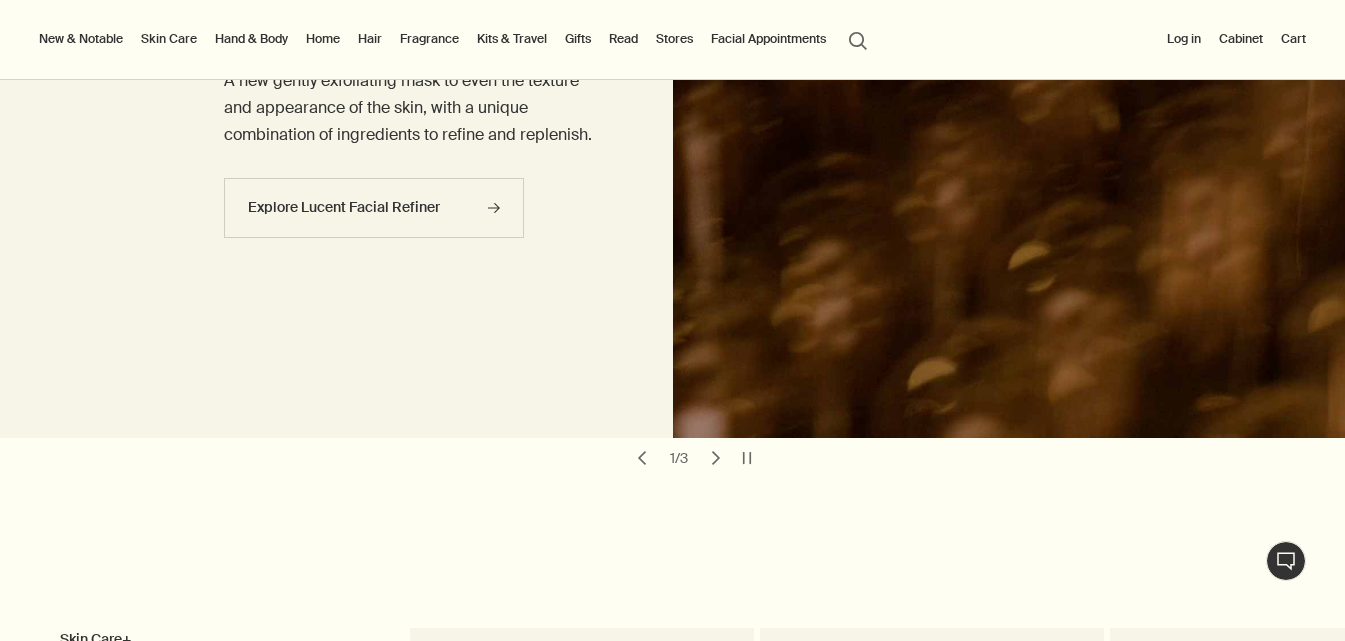 click on "chevron" at bounding box center (716, 458) 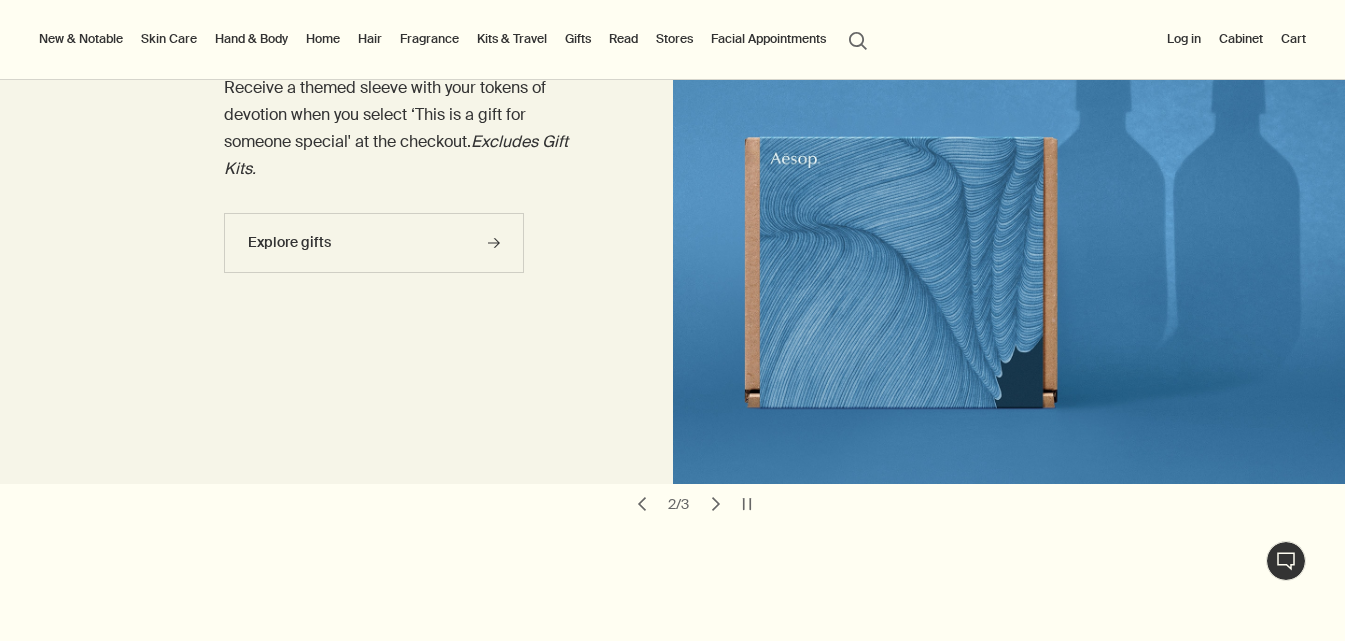 scroll, scrollTop: 200, scrollLeft: 0, axis: vertical 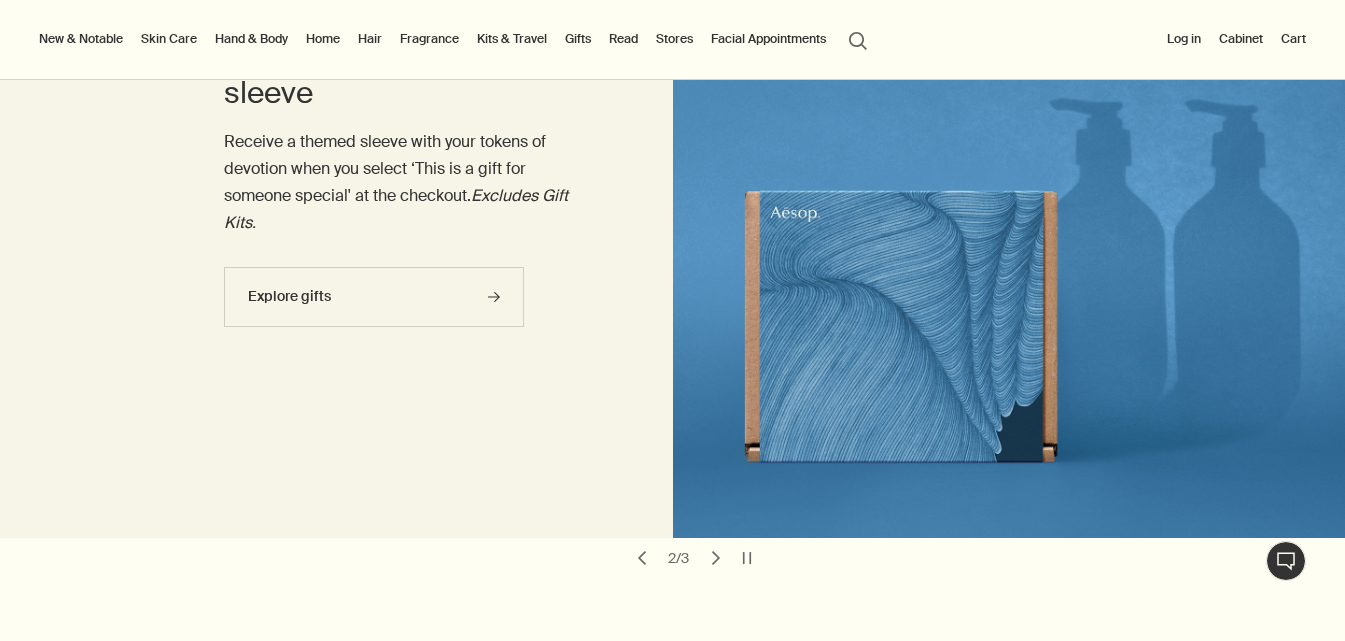 drag, startPoint x: 961, startPoint y: 261, endPoint x: 898, endPoint y: 218, distance: 76.27582 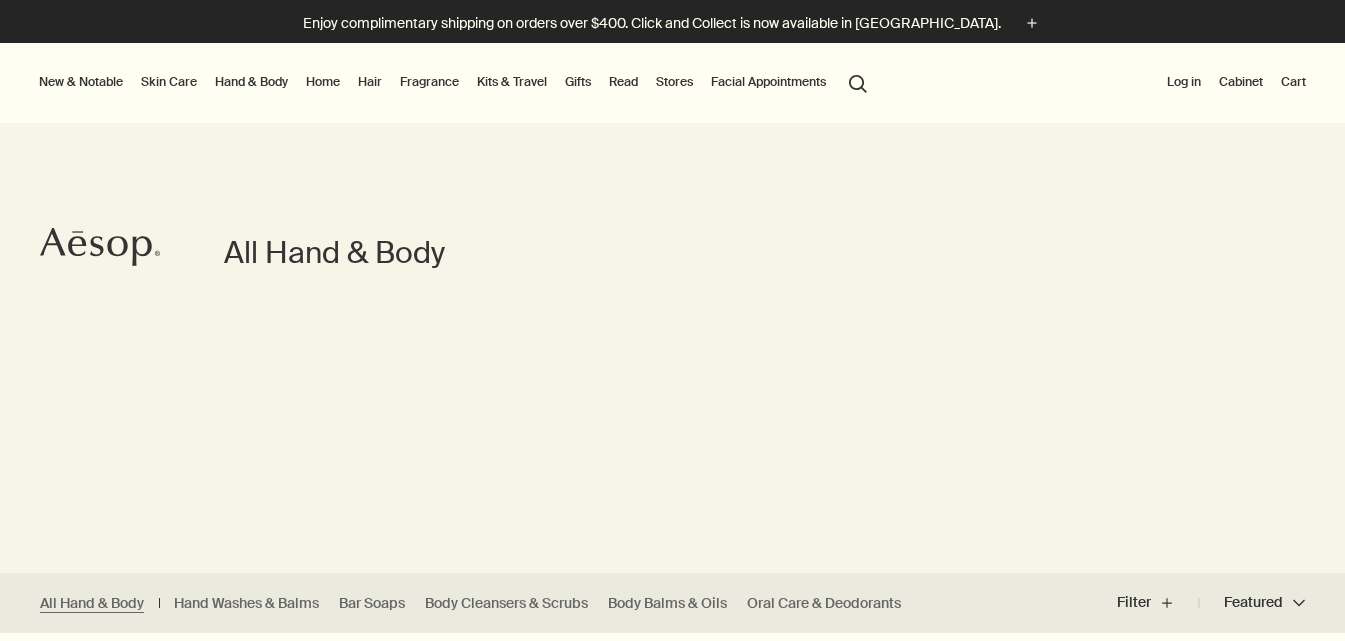 scroll, scrollTop: 0, scrollLeft: 0, axis: both 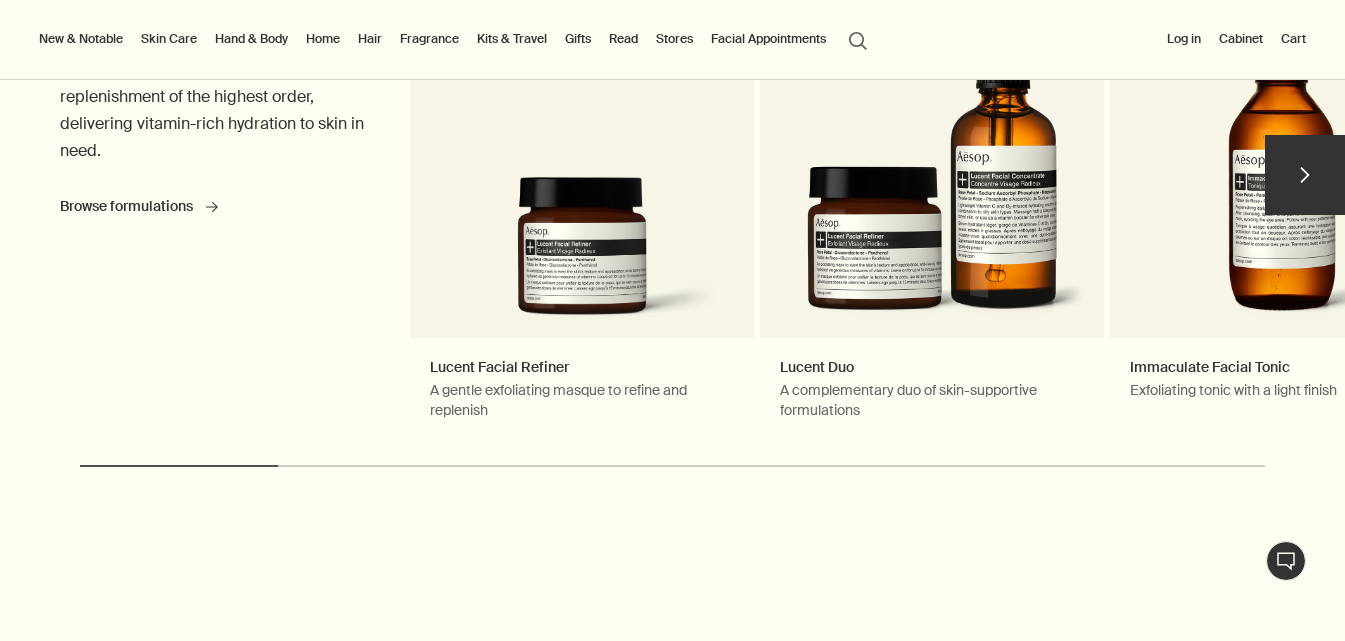 click on "chevron" at bounding box center (1305, 175) 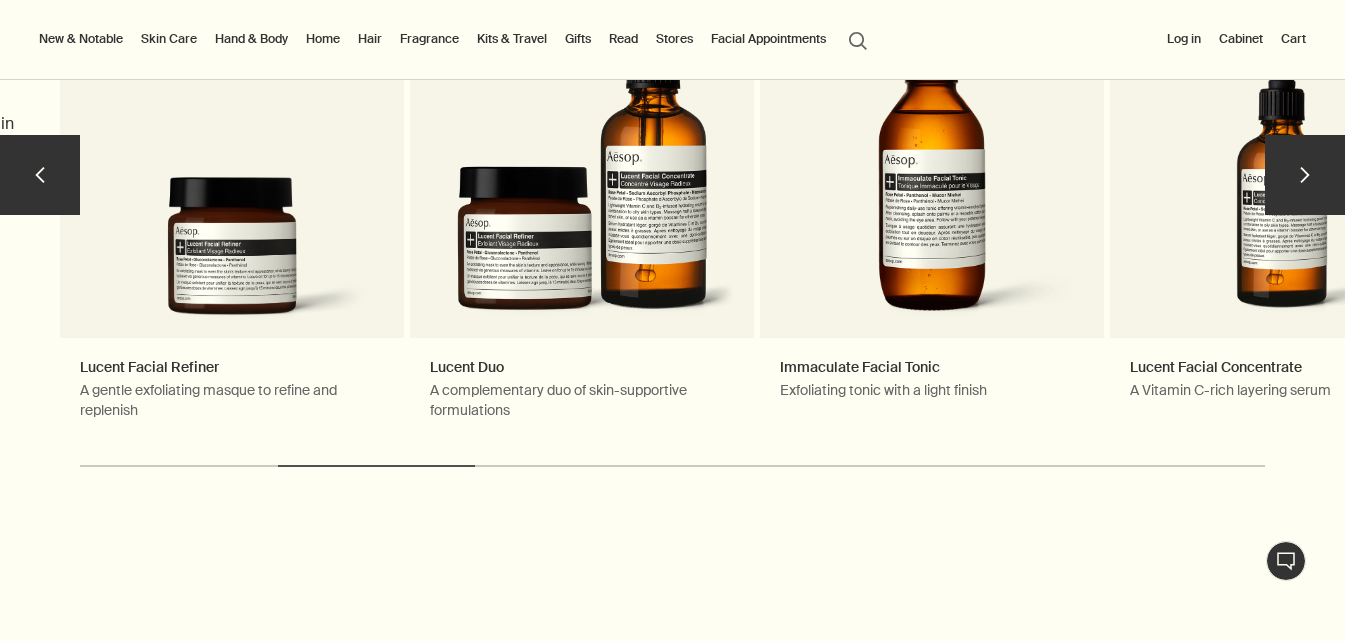 click on "chevron" at bounding box center [1305, 175] 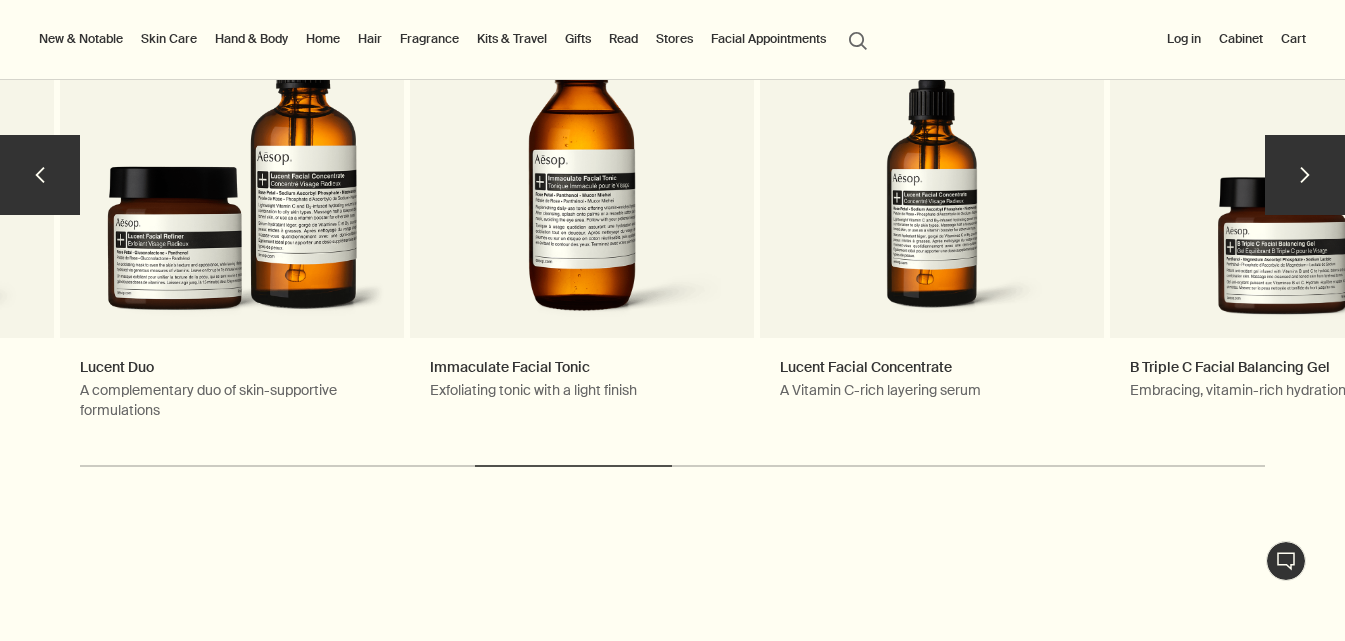 click on "chevron" at bounding box center [1305, 175] 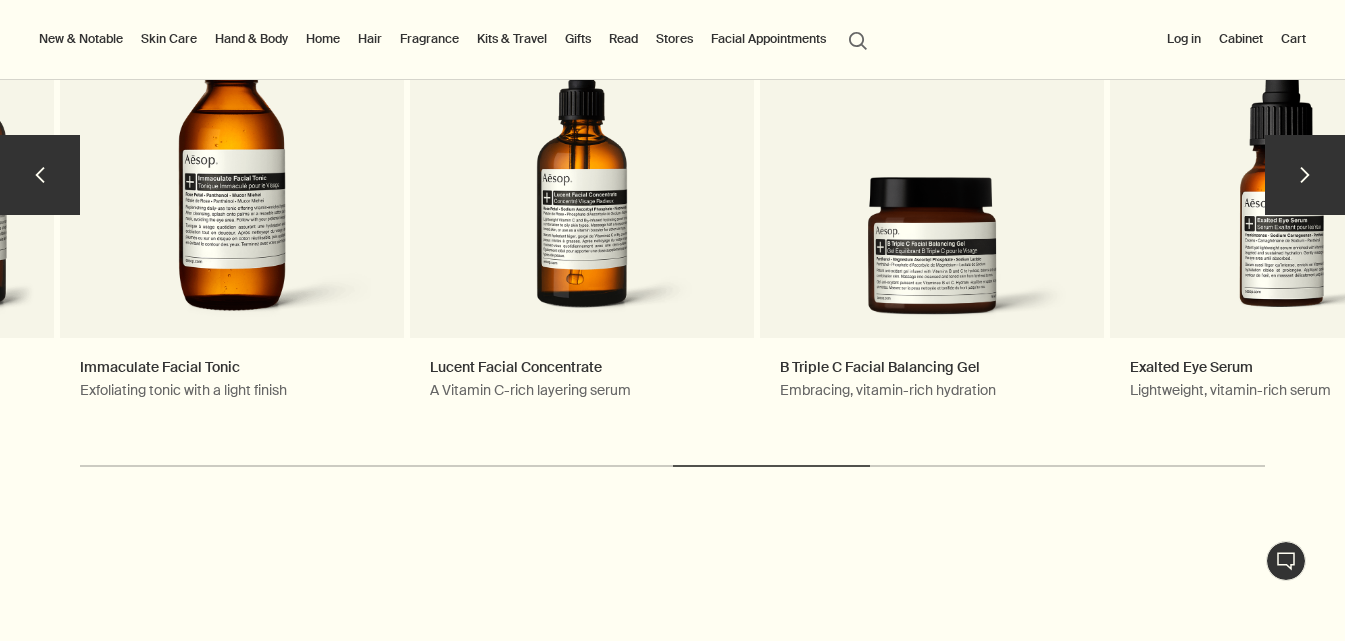 click on "chevron" at bounding box center (1305, 175) 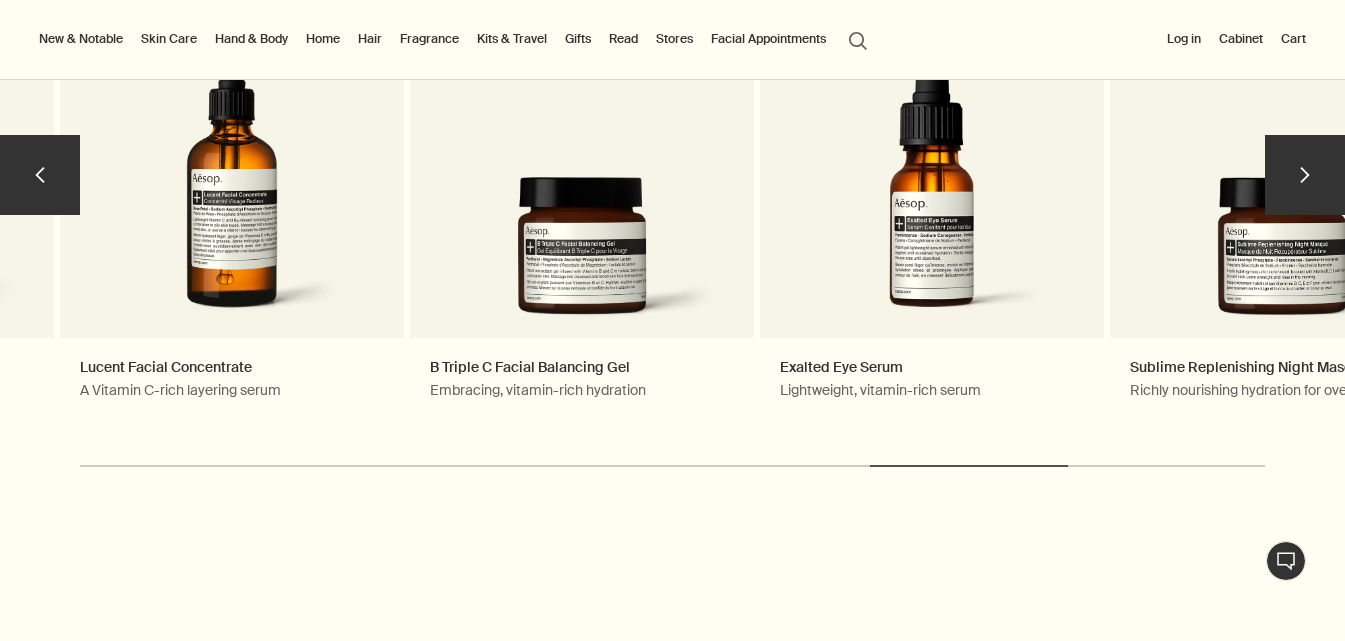 click on "chevron" at bounding box center (1305, 175) 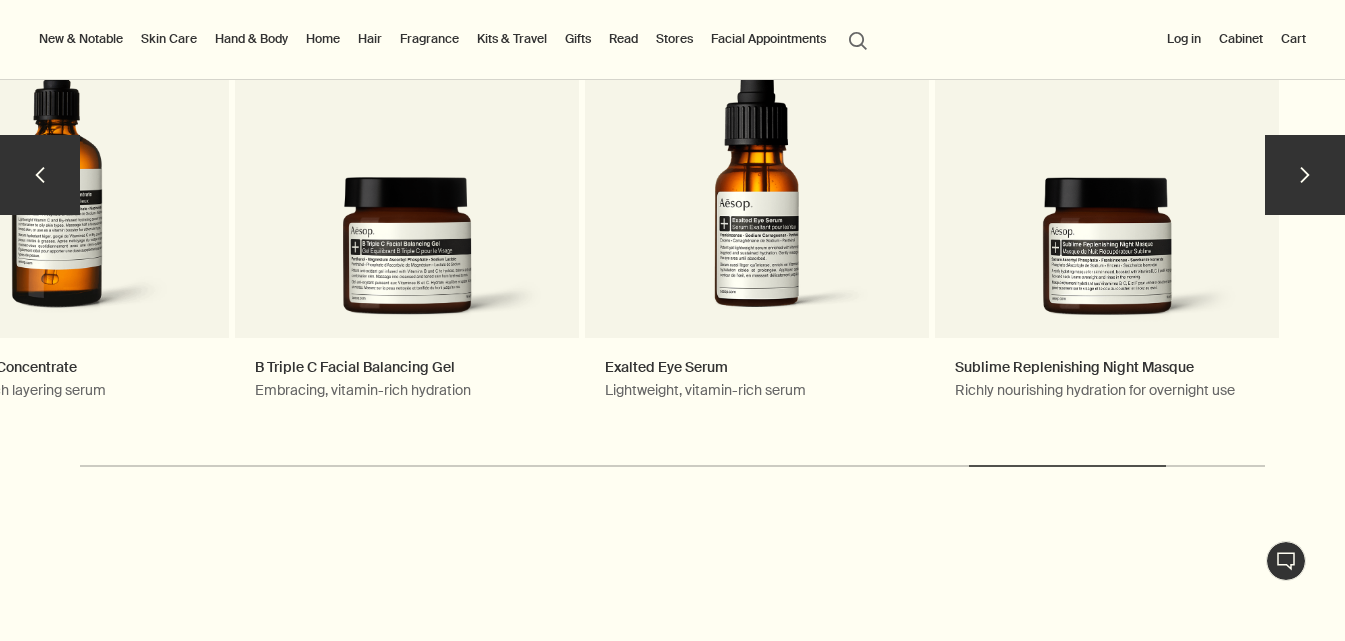 click on "chevron" at bounding box center [1305, 175] 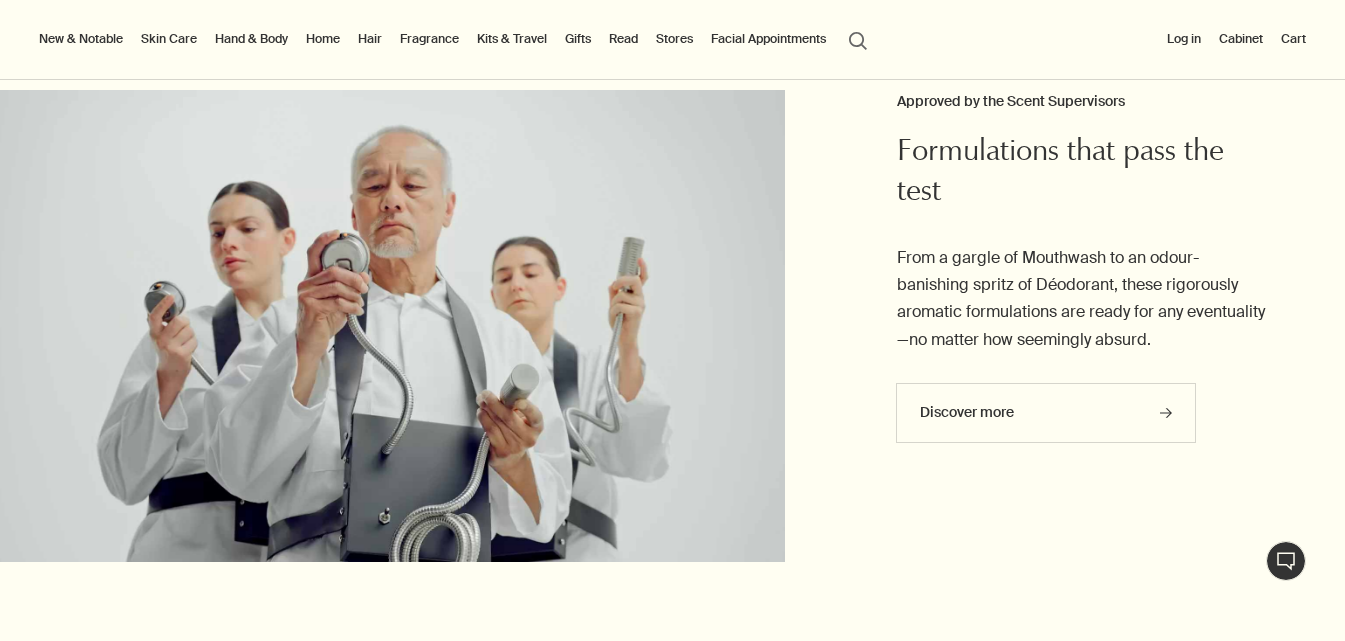 scroll, scrollTop: 1600, scrollLeft: 0, axis: vertical 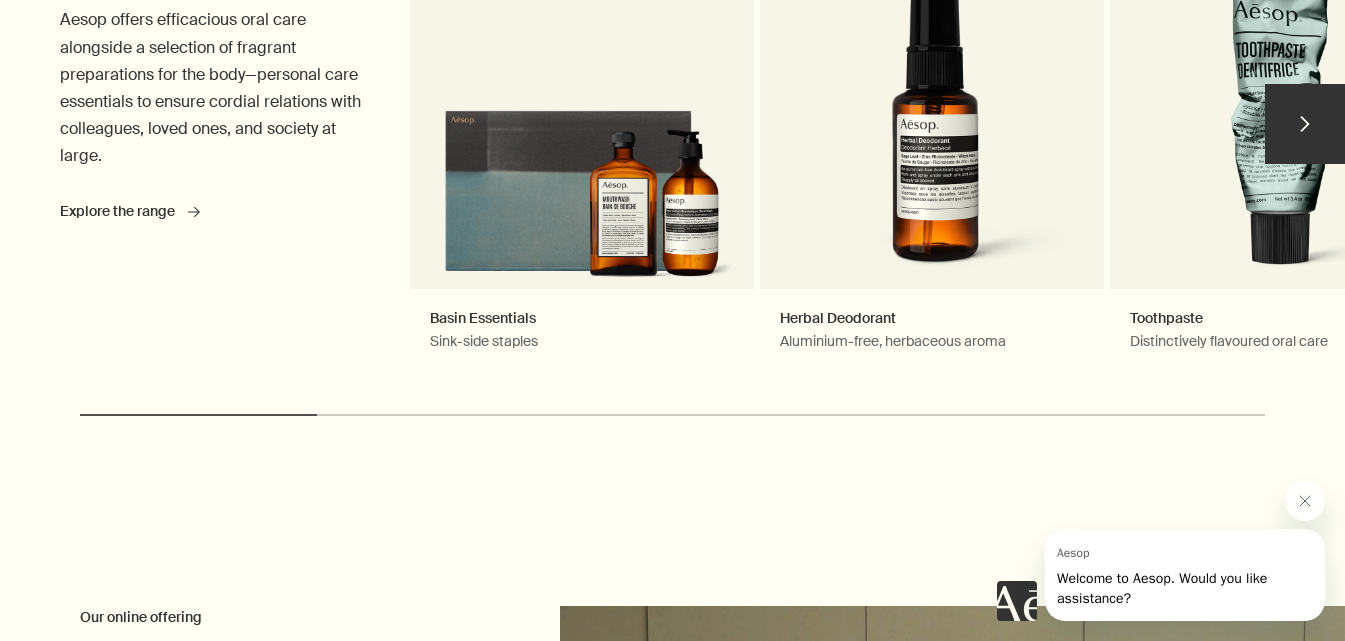 click on "chevron" at bounding box center (1305, 124) 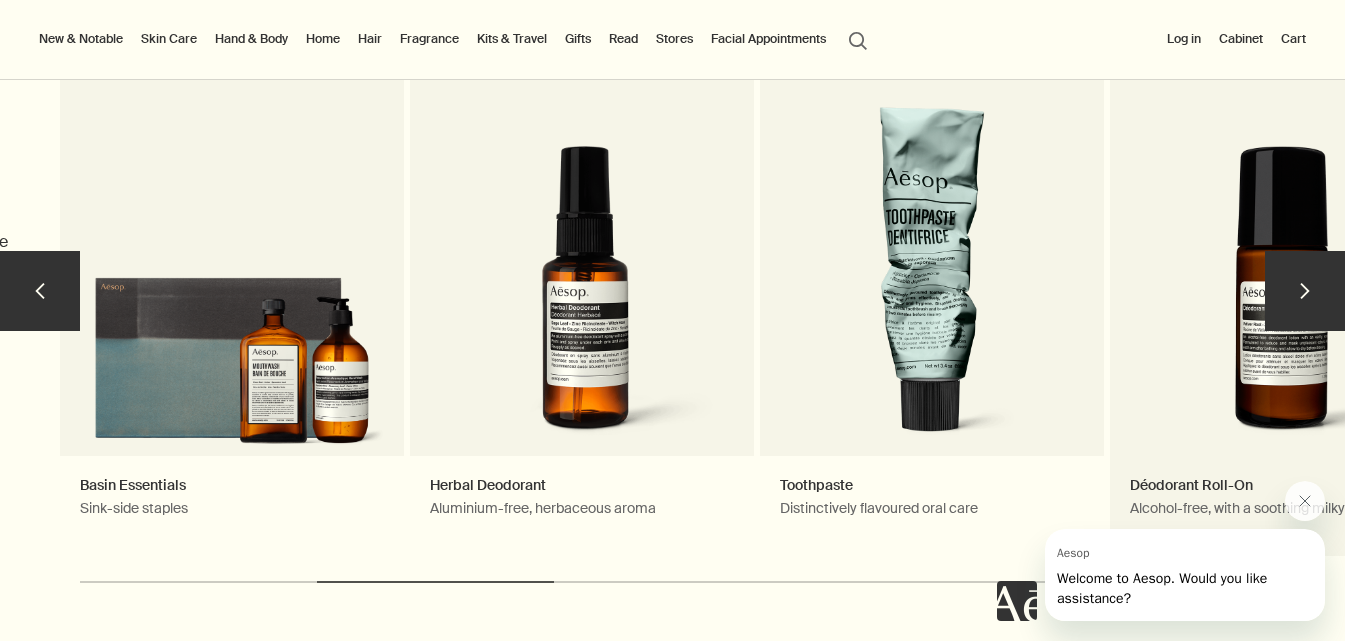 scroll, scrollTop: 2200, scrollLeft: 0, axis: vertical 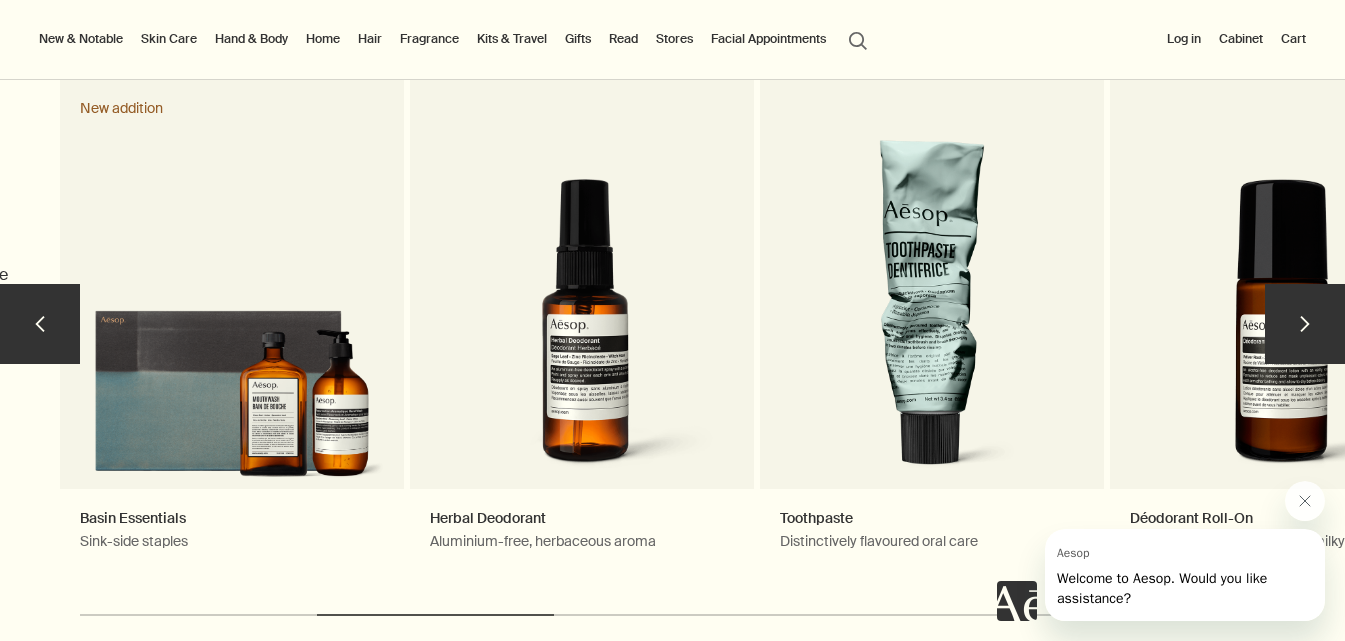 click on "chevron" at bounding box center (1305, 324) 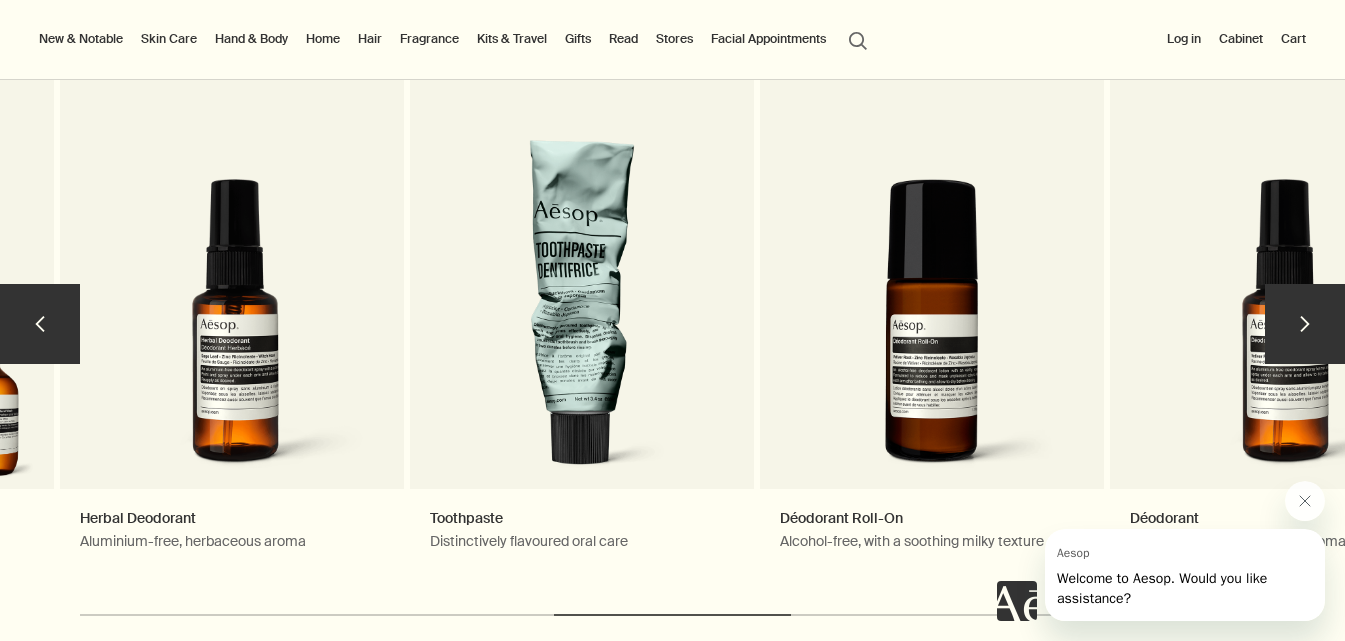 click on "chevron" at bounding box center (1305, 324) 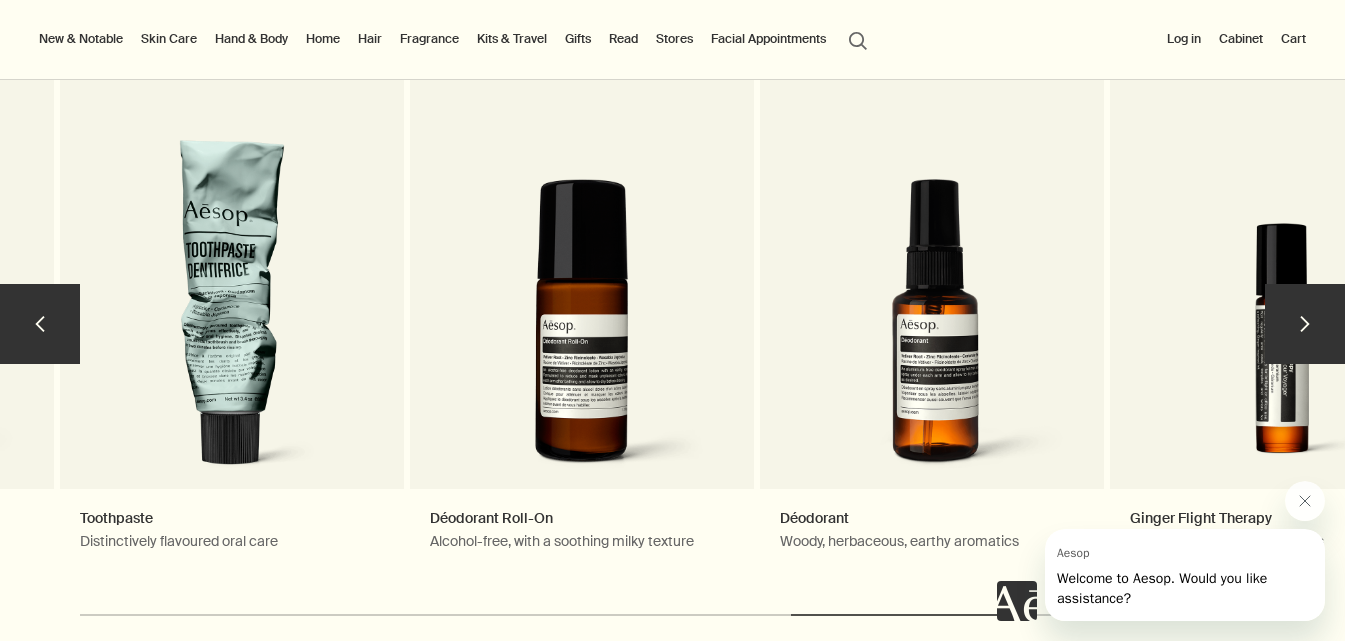 click on "chevron" at bounding box center [1305, 324] 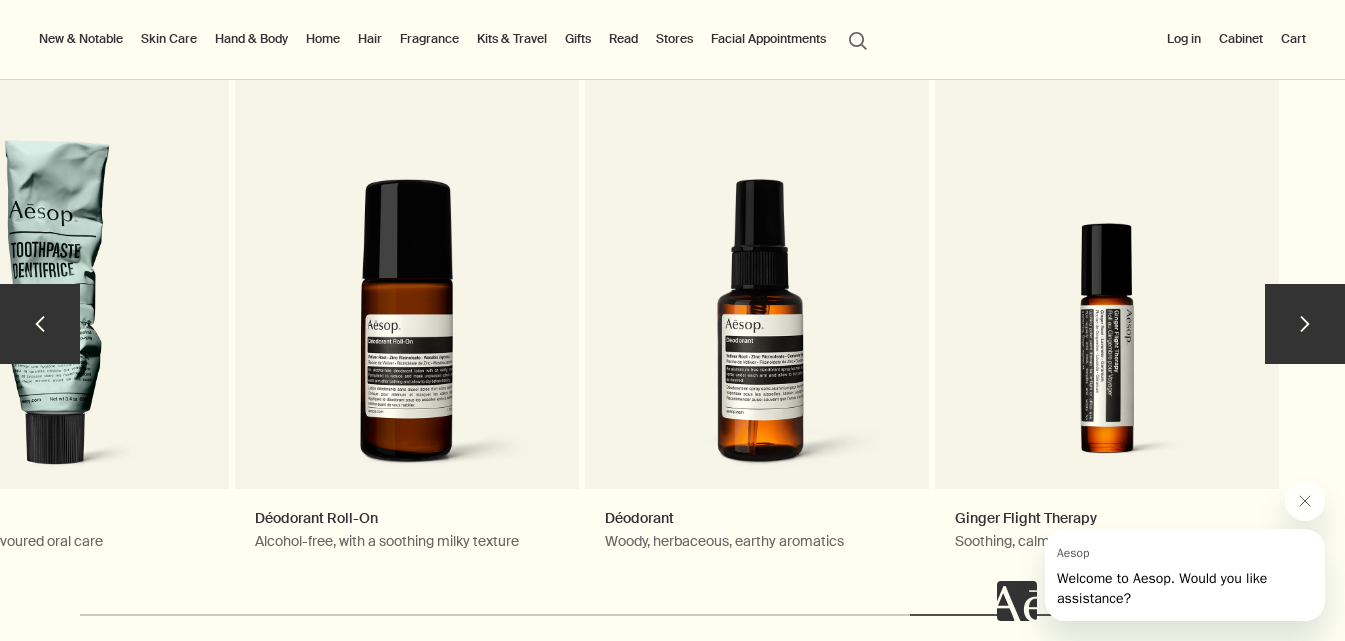 click on "chevron" at bounding box center [1305, 324] 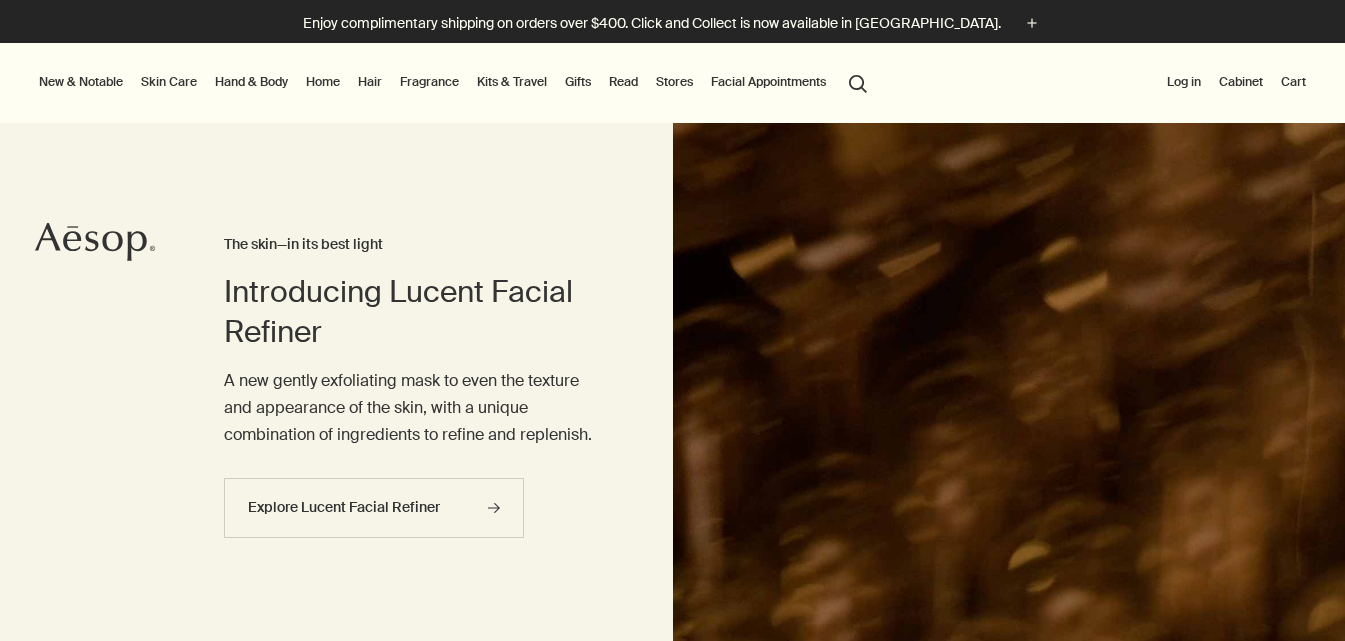 scroll, scrollTop: 0, scrollLeft: 0, axis: both 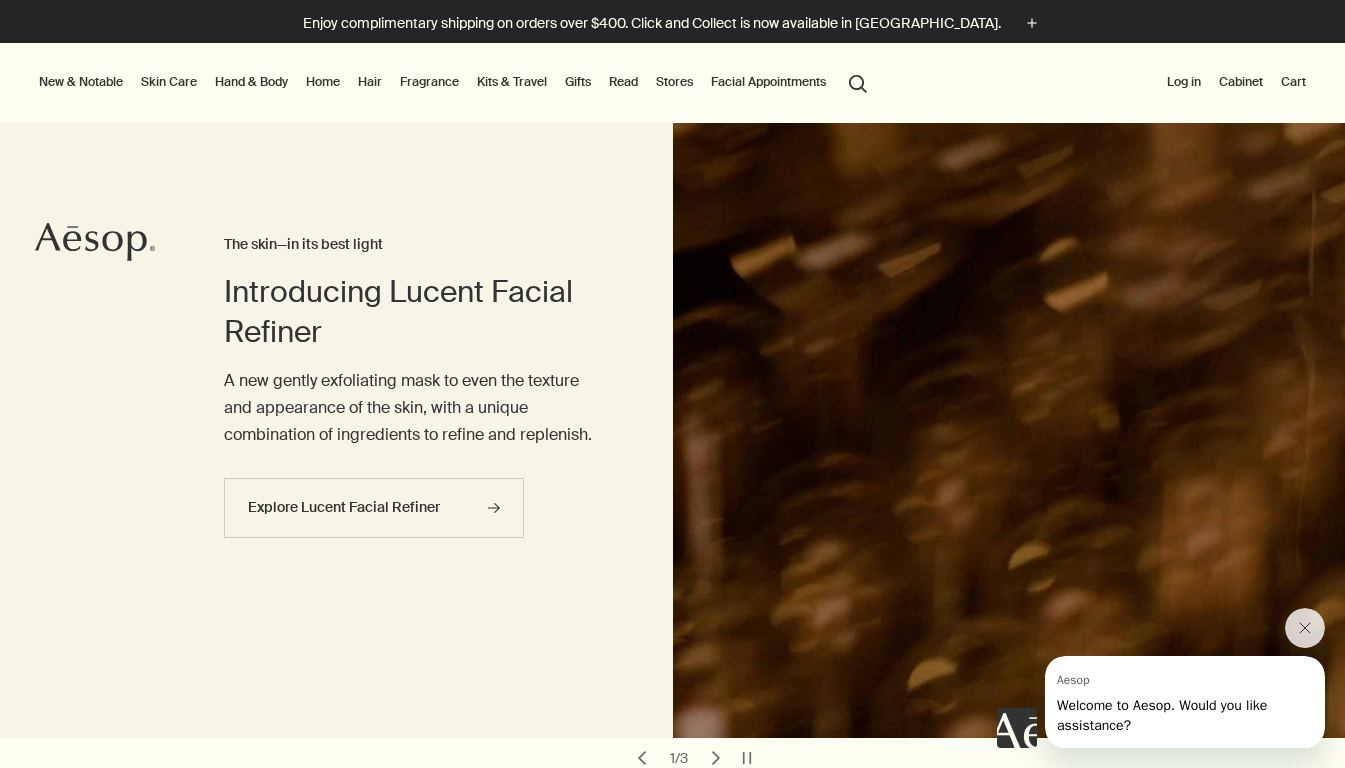 drag, startPoint x: 830, startPoint y: 302, endPoint x: 845, endPoint y: 322, distance: 25 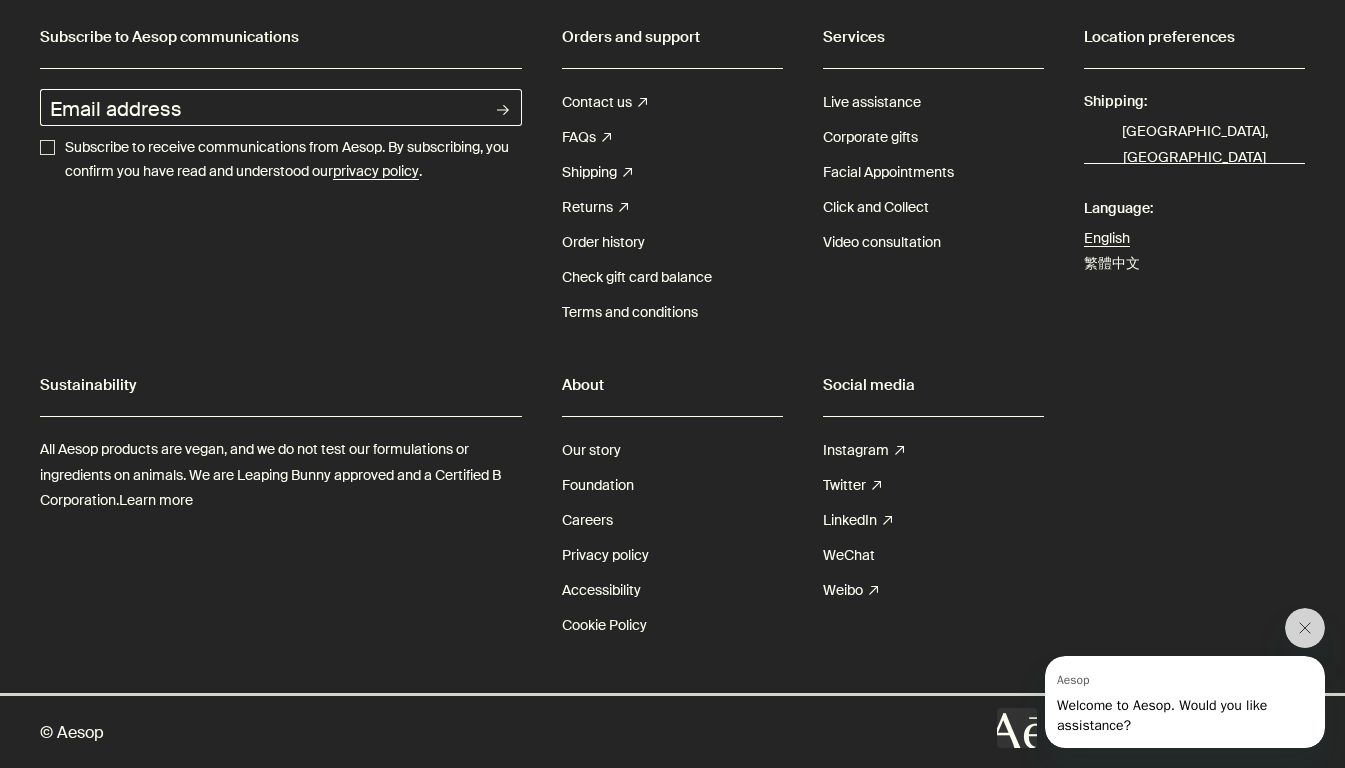 scroll, scrollTop: 5632, scrollLeft: 0, axis: vertical 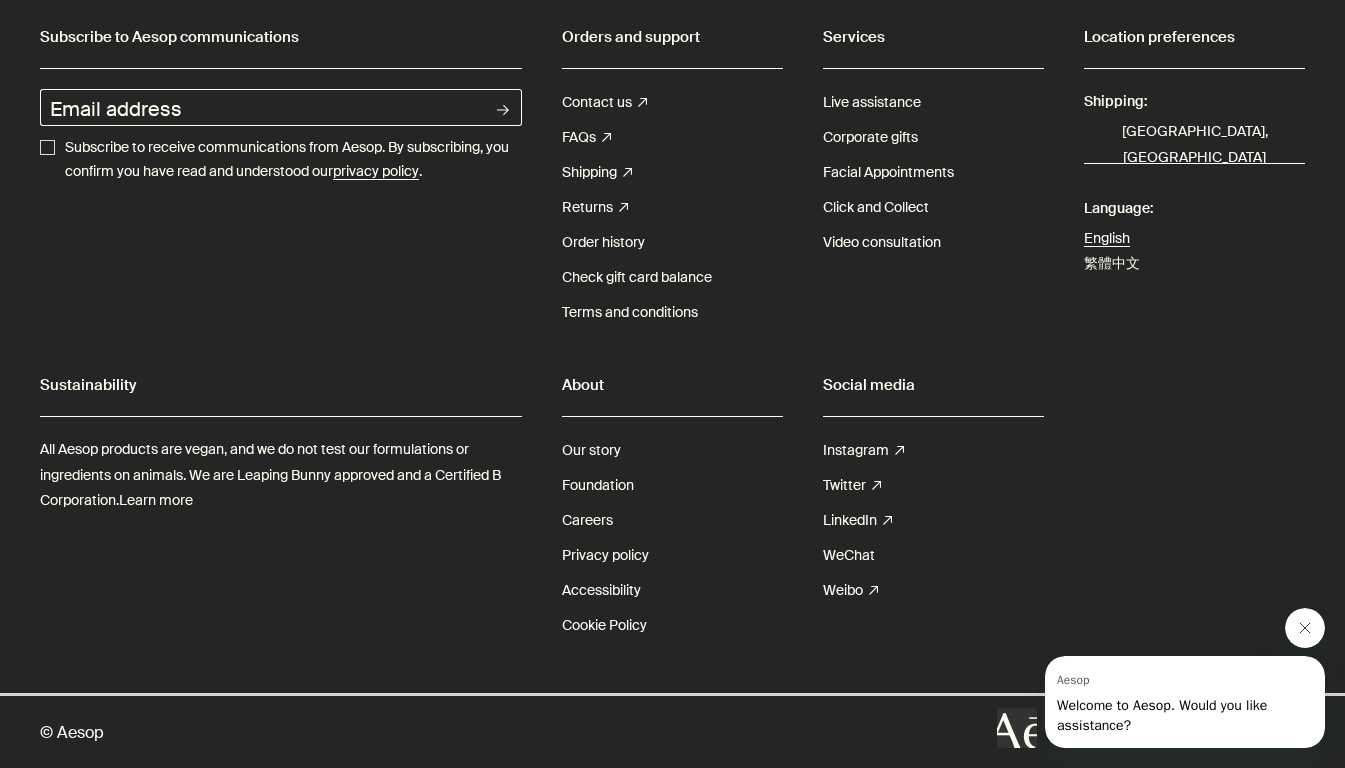 click at bounding box center [1305, 628] 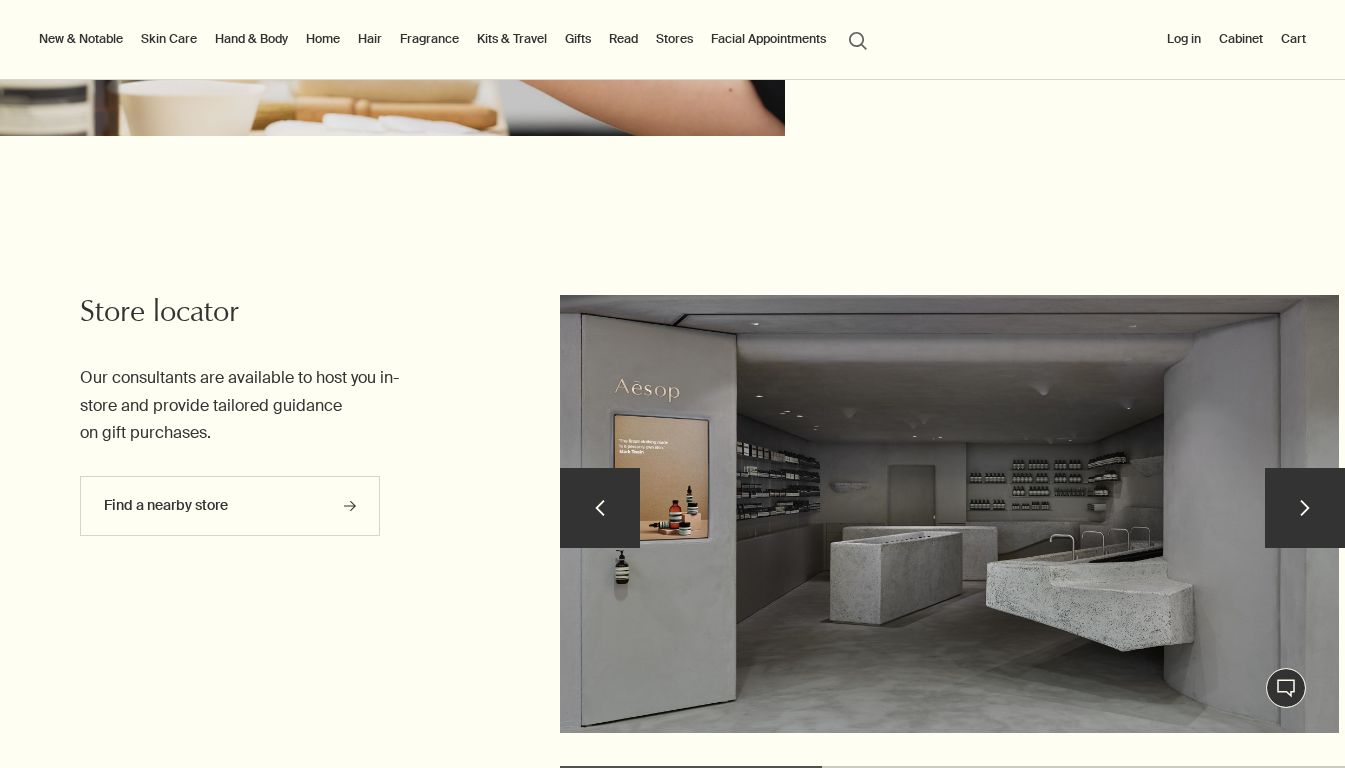 scroll, scrollTop: 4132, scrollLeft: 0, axis: vertical 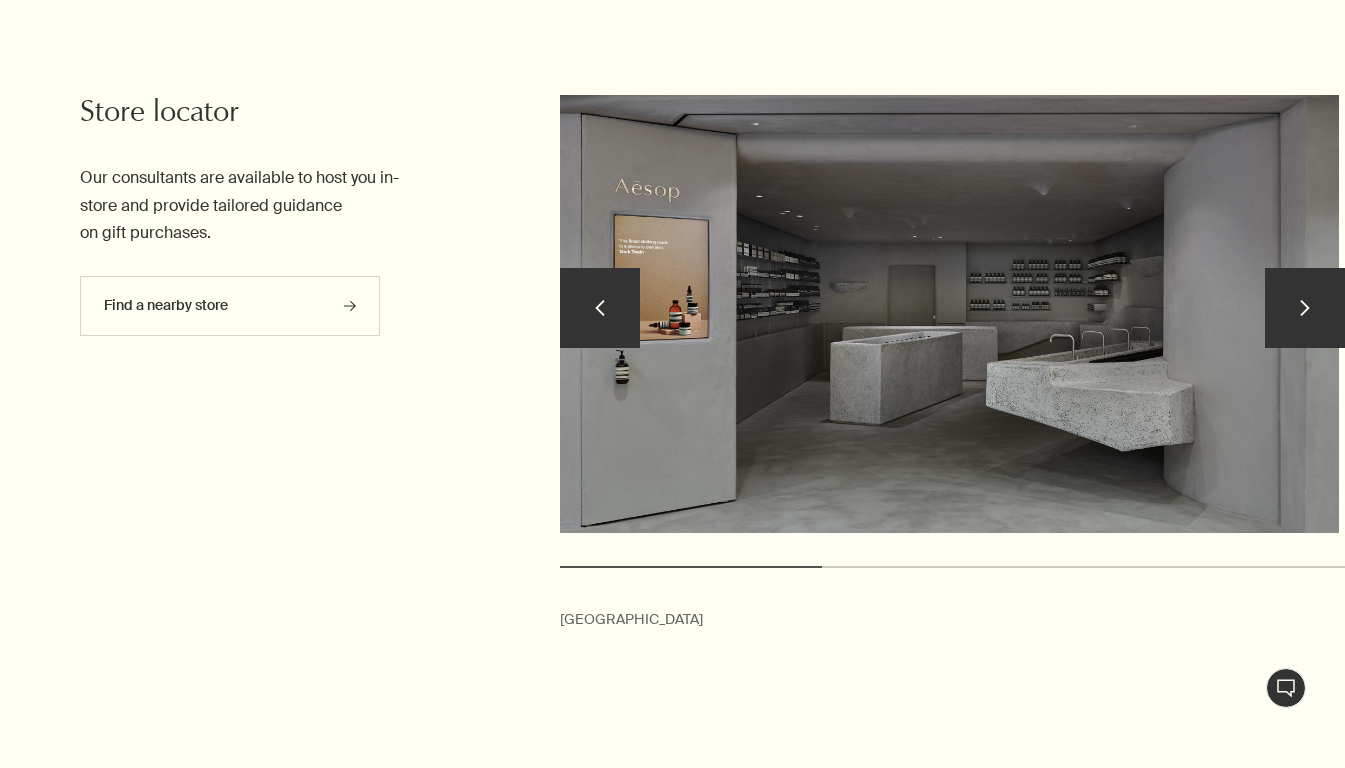 click on "chevron" at bounding box center [1305, 308] 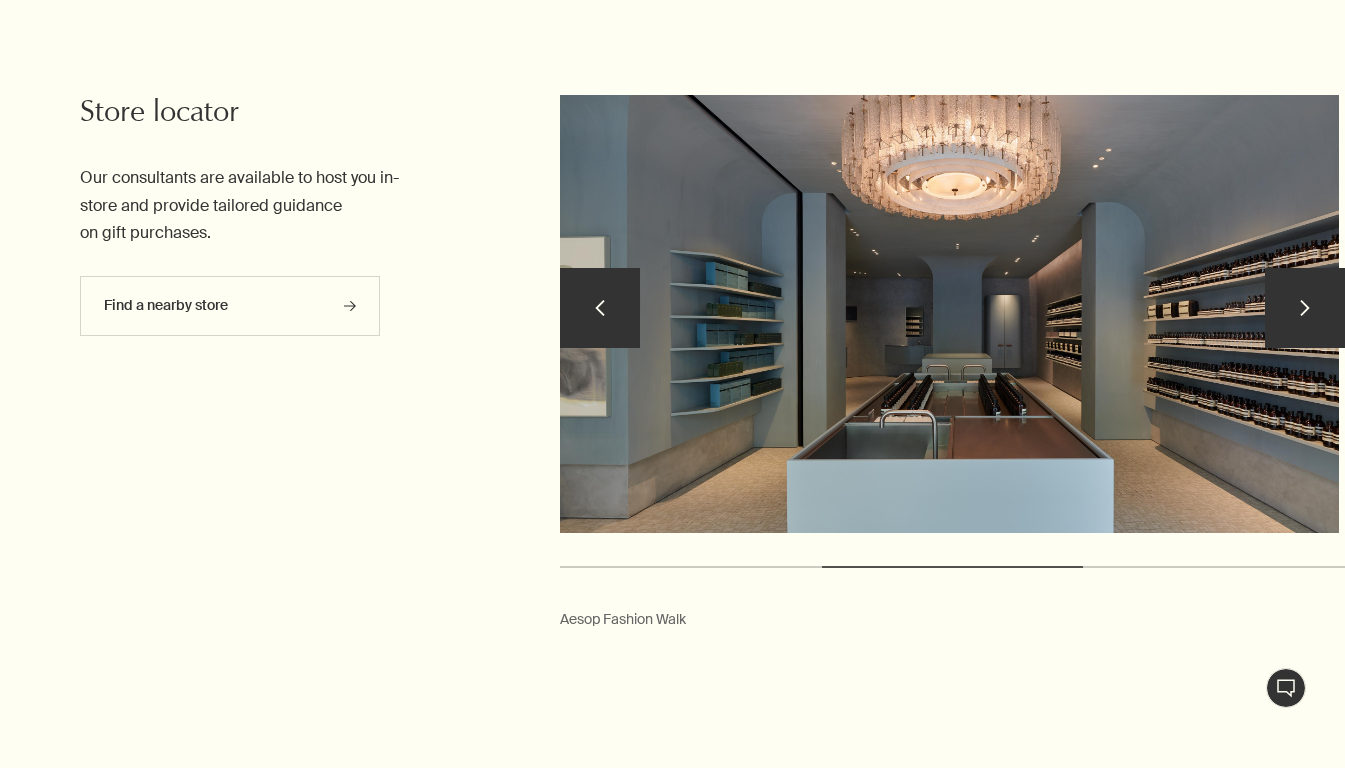 click on "chevron" at bounding box center [1305, 308] 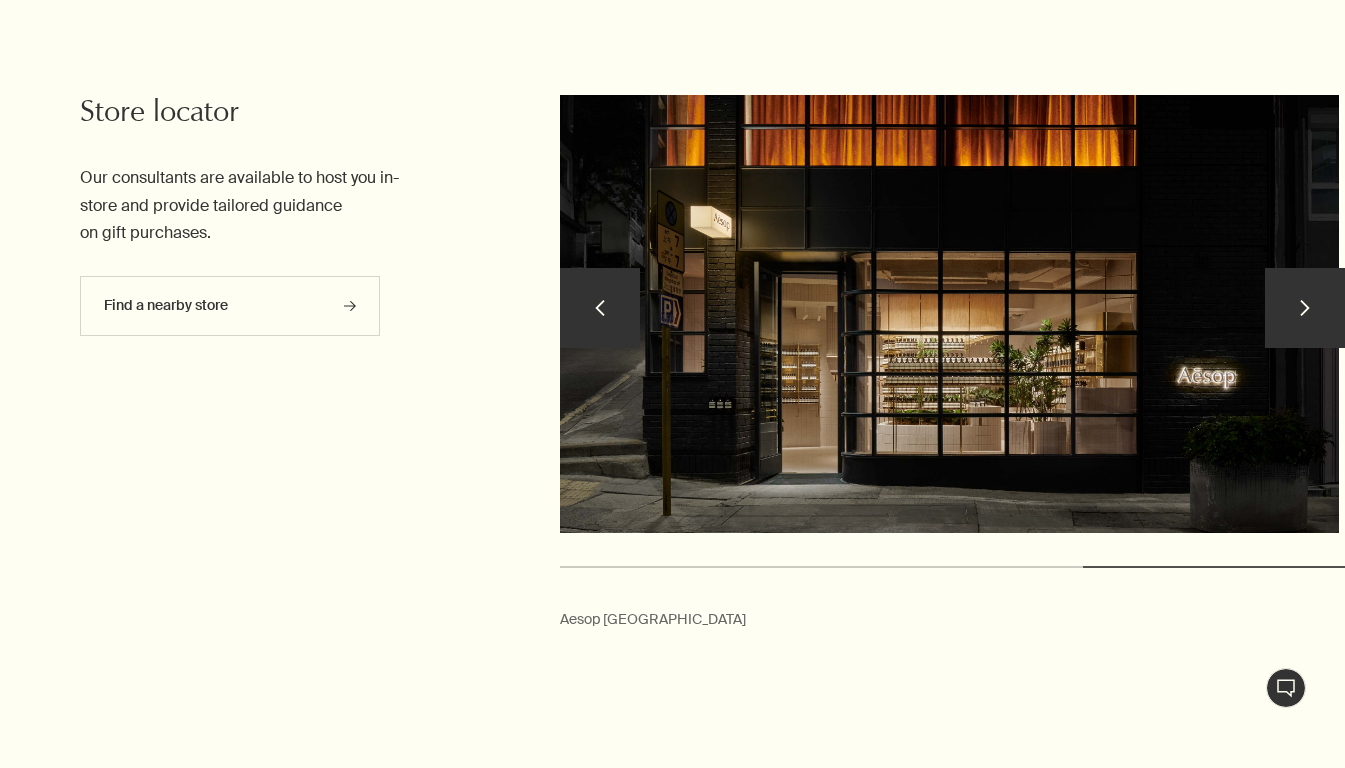 click on "chevron" at bounding box center [1305, 308] 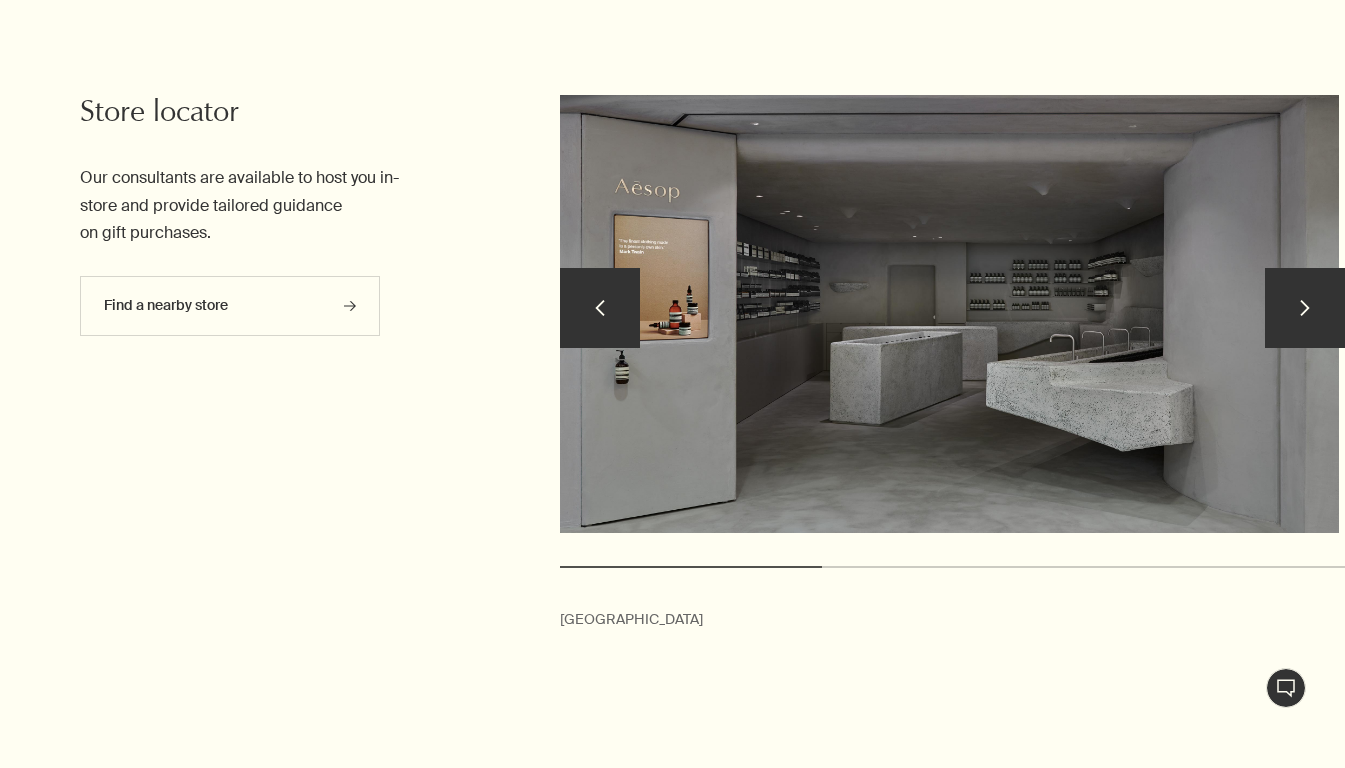 click on "chevron" at bounding box center (1305, 308) 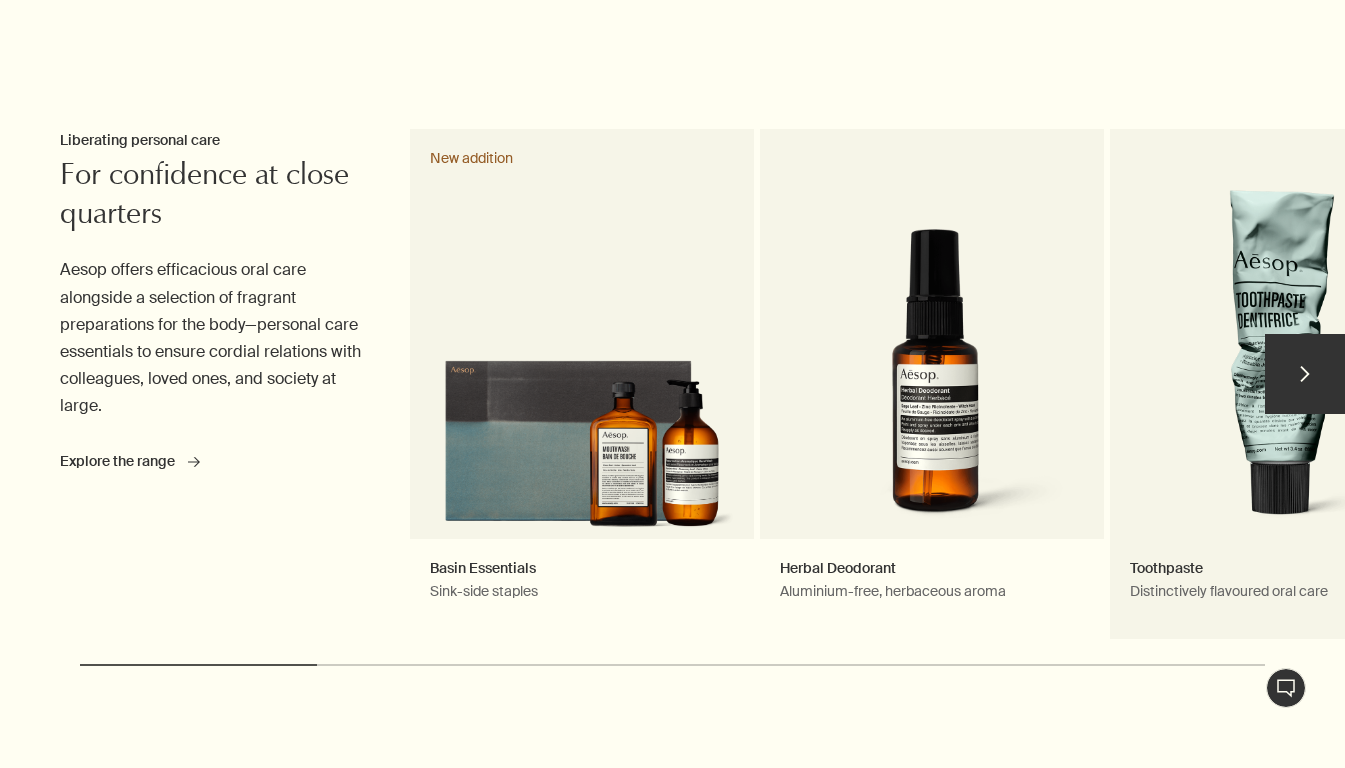 scroll, scrollTop: 2132, scrollLeft: 0, axis: vertical 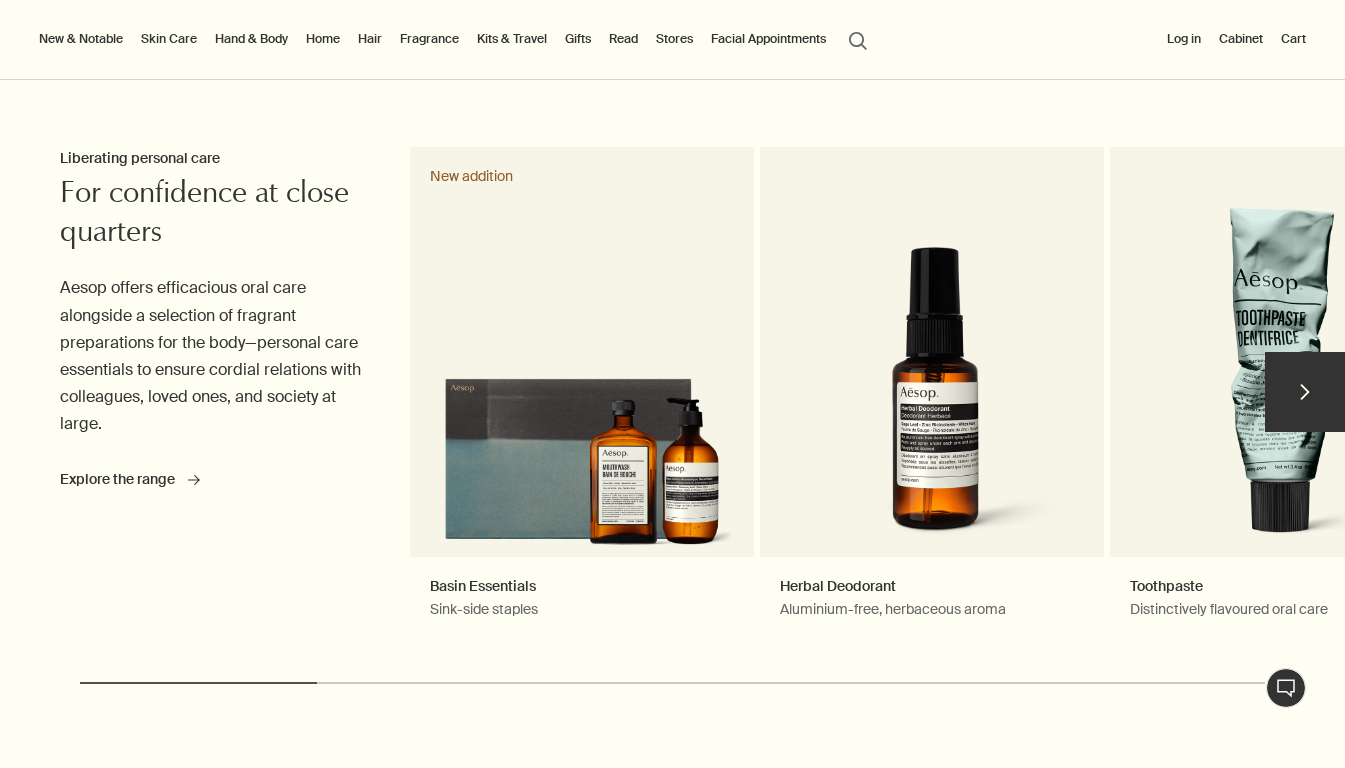 drag, startPoint x: 1325, startPoint y: 421, endPoint x: 1315, endPoint y: 418, distance: 10.440307 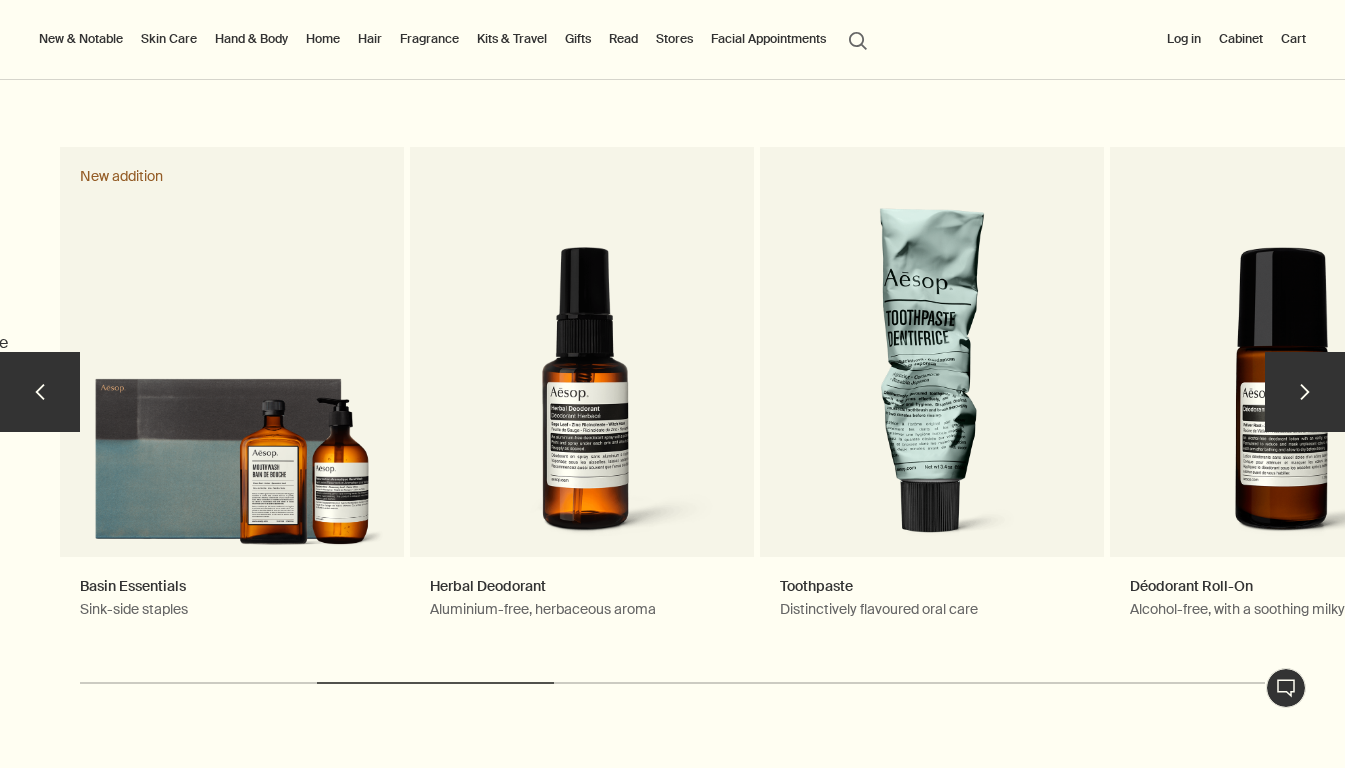 click on "chevron" at bounding box center (1305, 392) 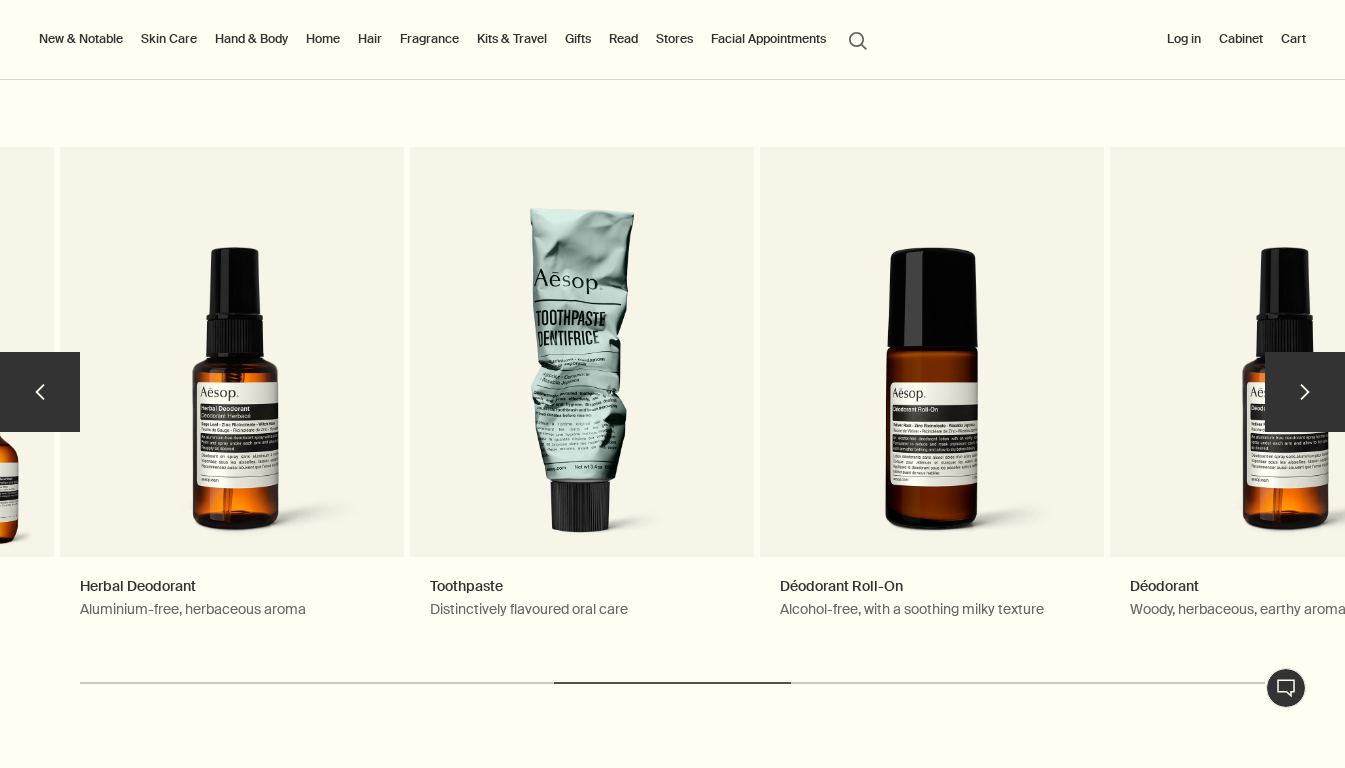 click on "chevron" at bounding box center [1305, 392] 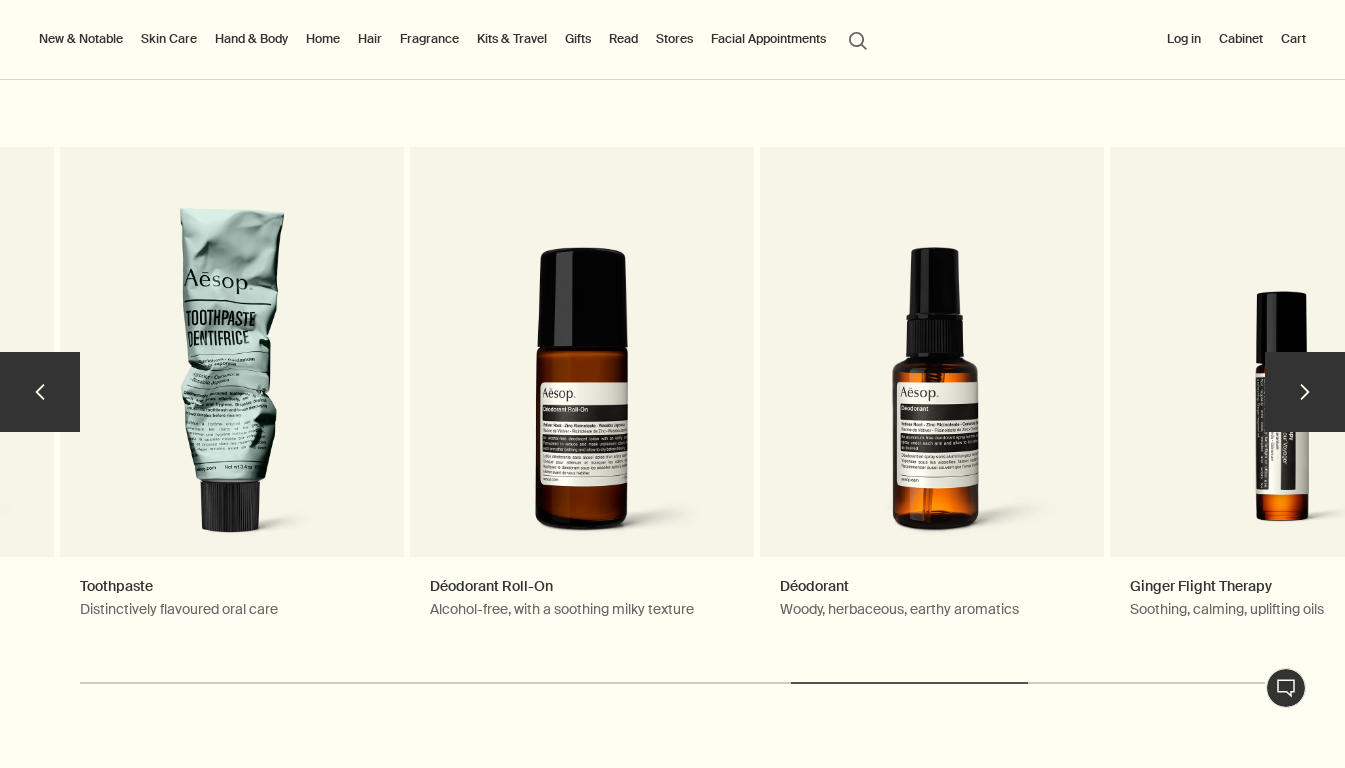 click on "chevron" at bounding box center [1305, 392] 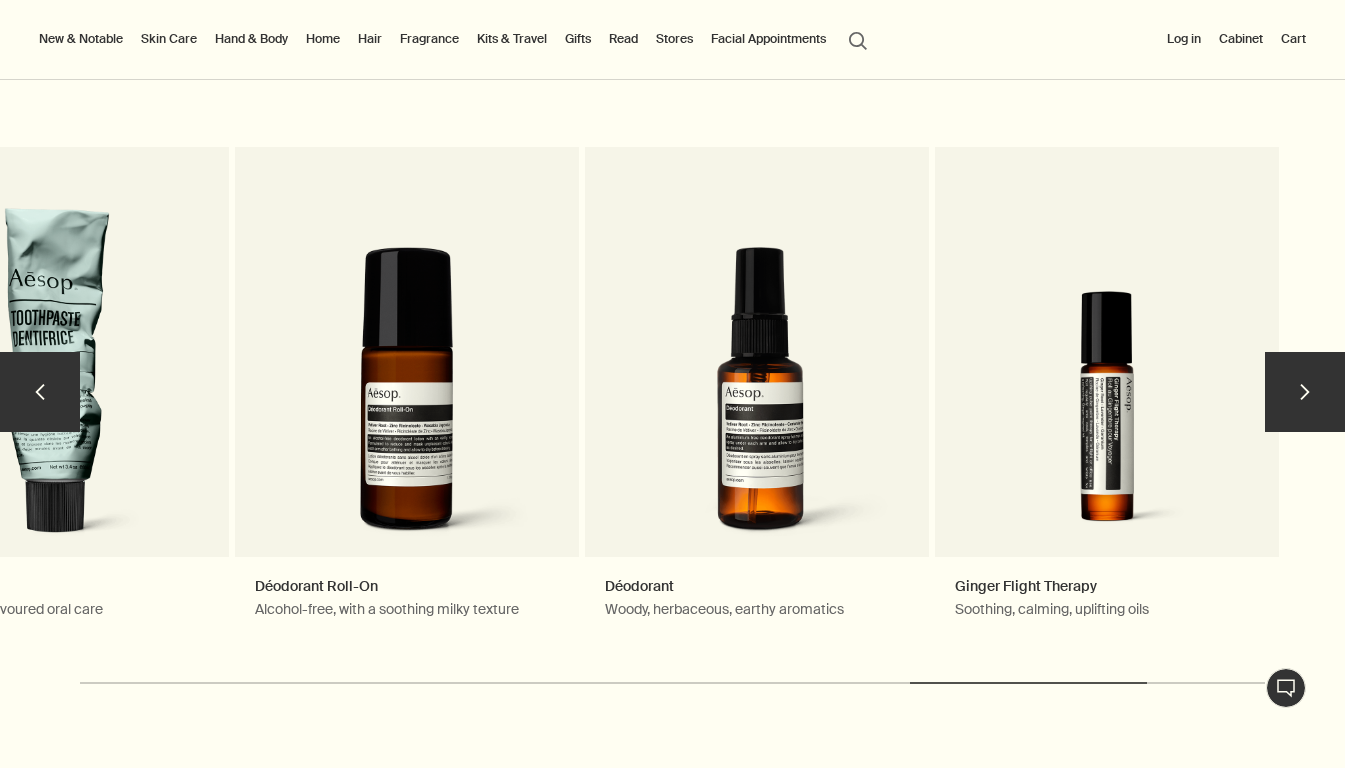 click on "chevron" at bounding box center [1305, 392] 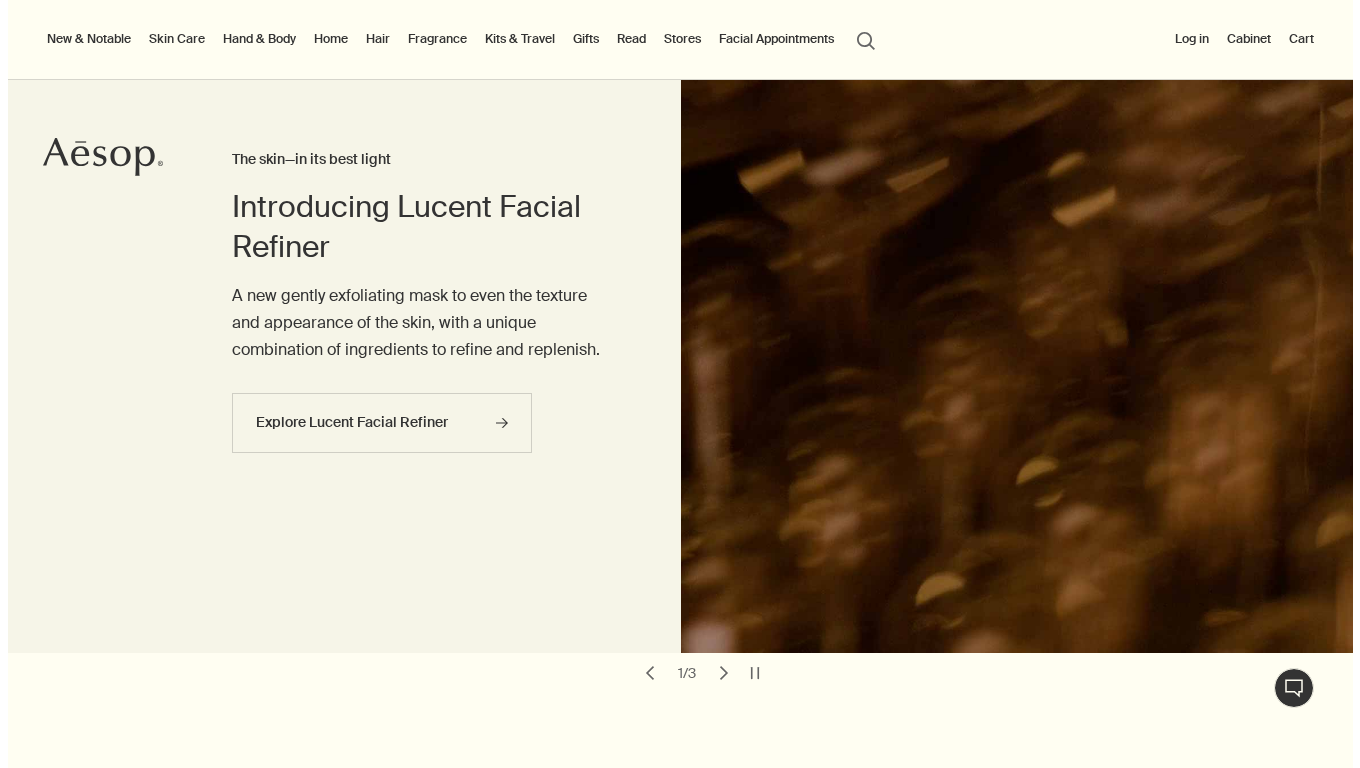 scroll, scrollTop: 0, scrollLeft: 0, axis: both 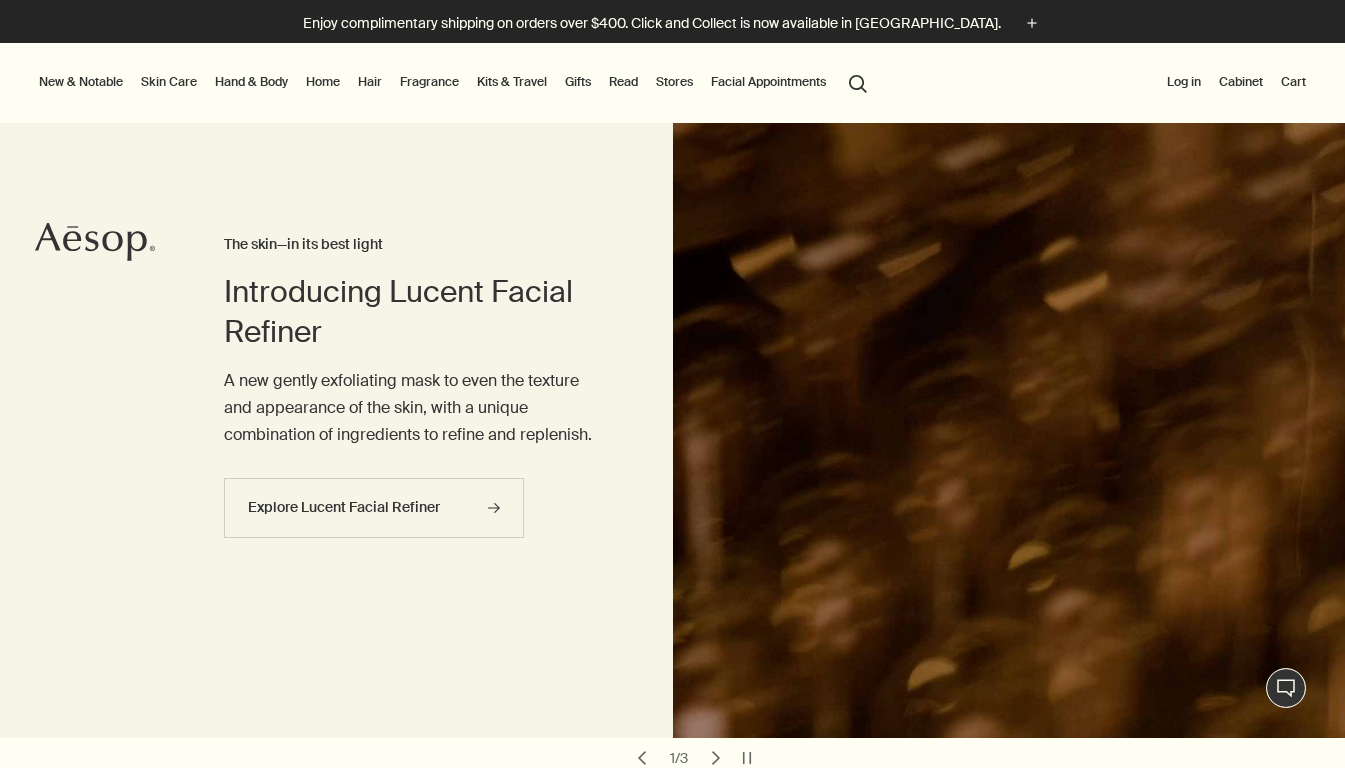 click on "Hair" at bounding box center (370, 82) 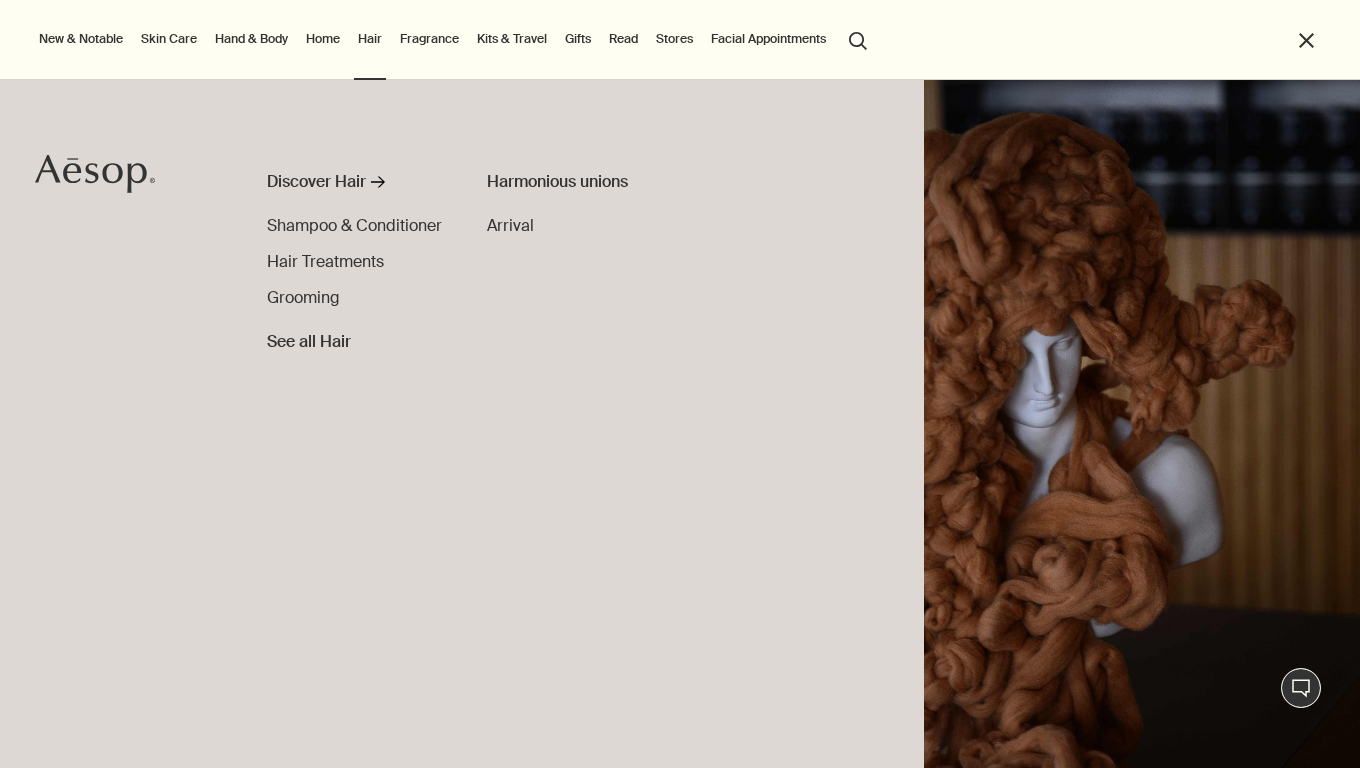 click at bounding box center [1142, 424] 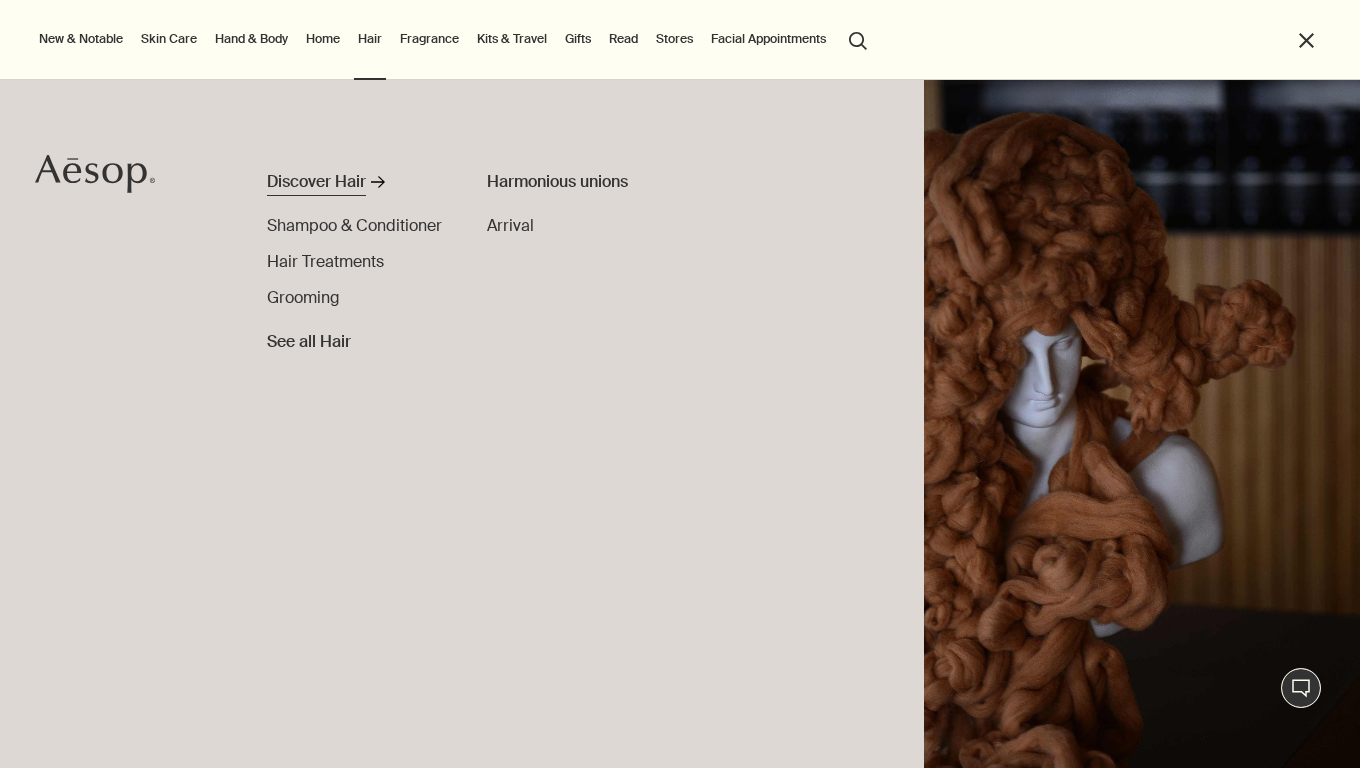 click on "Discover Hair" at bounding box center [316, 182] 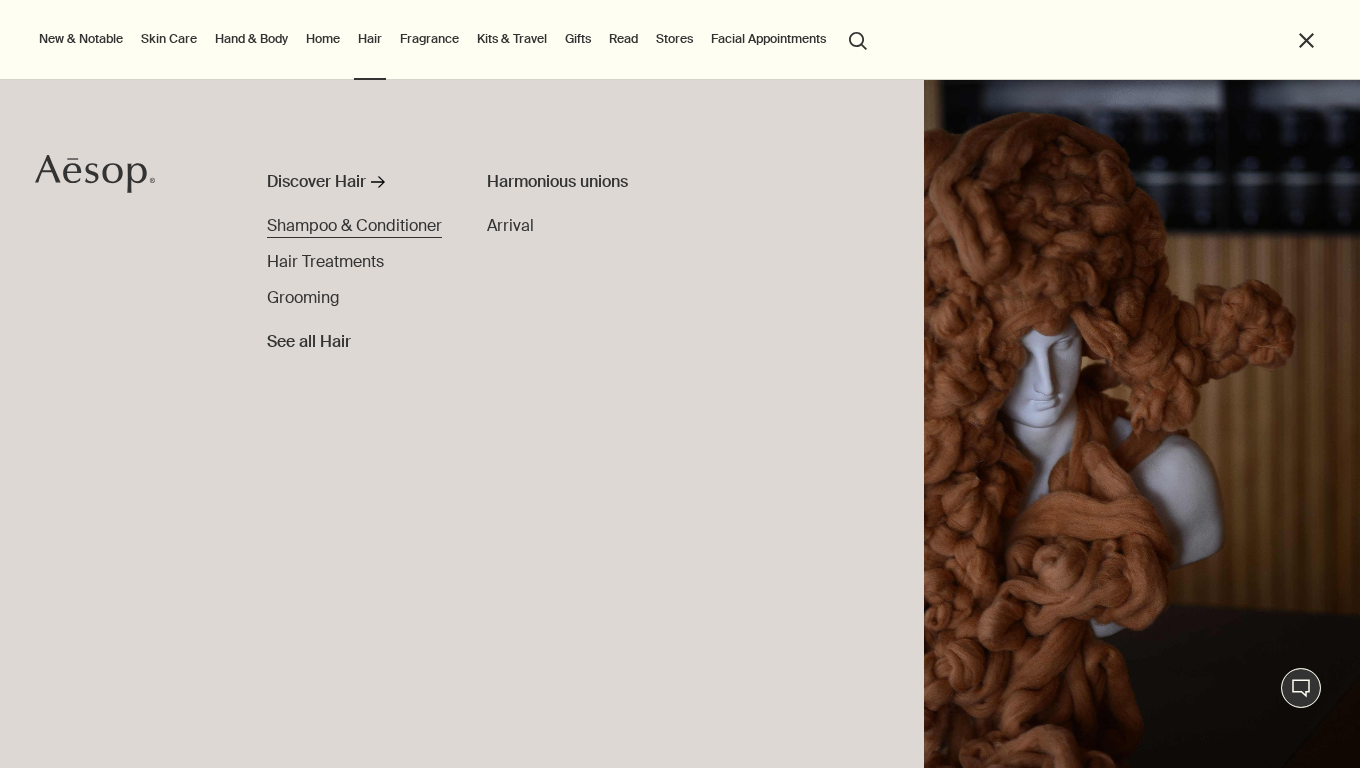 click on "Shampoo & Conditioner" at bounding box center (354, 225) 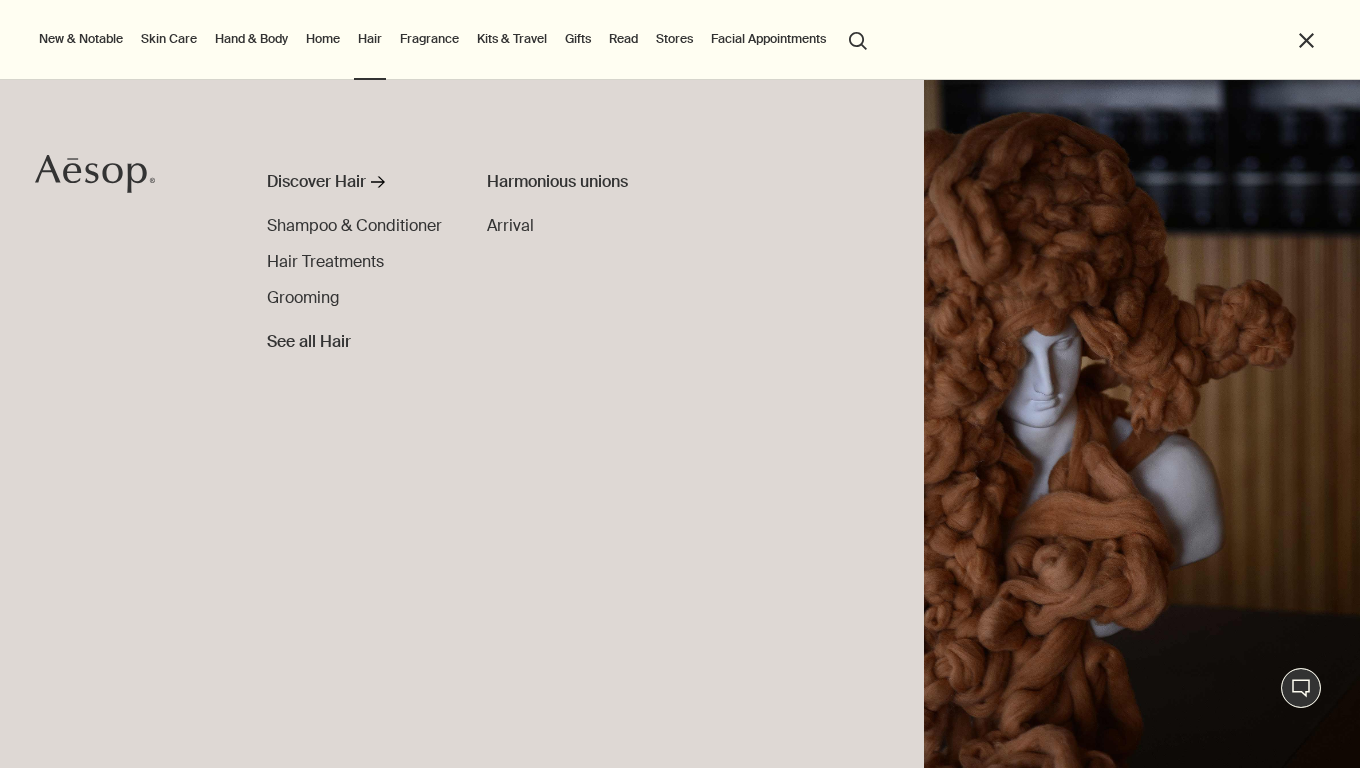 click on "Discover Hair   rightArrow Shampoo & Conditioner Hair Treatments Grooming See all Hair" at bounding box center (356, 262) 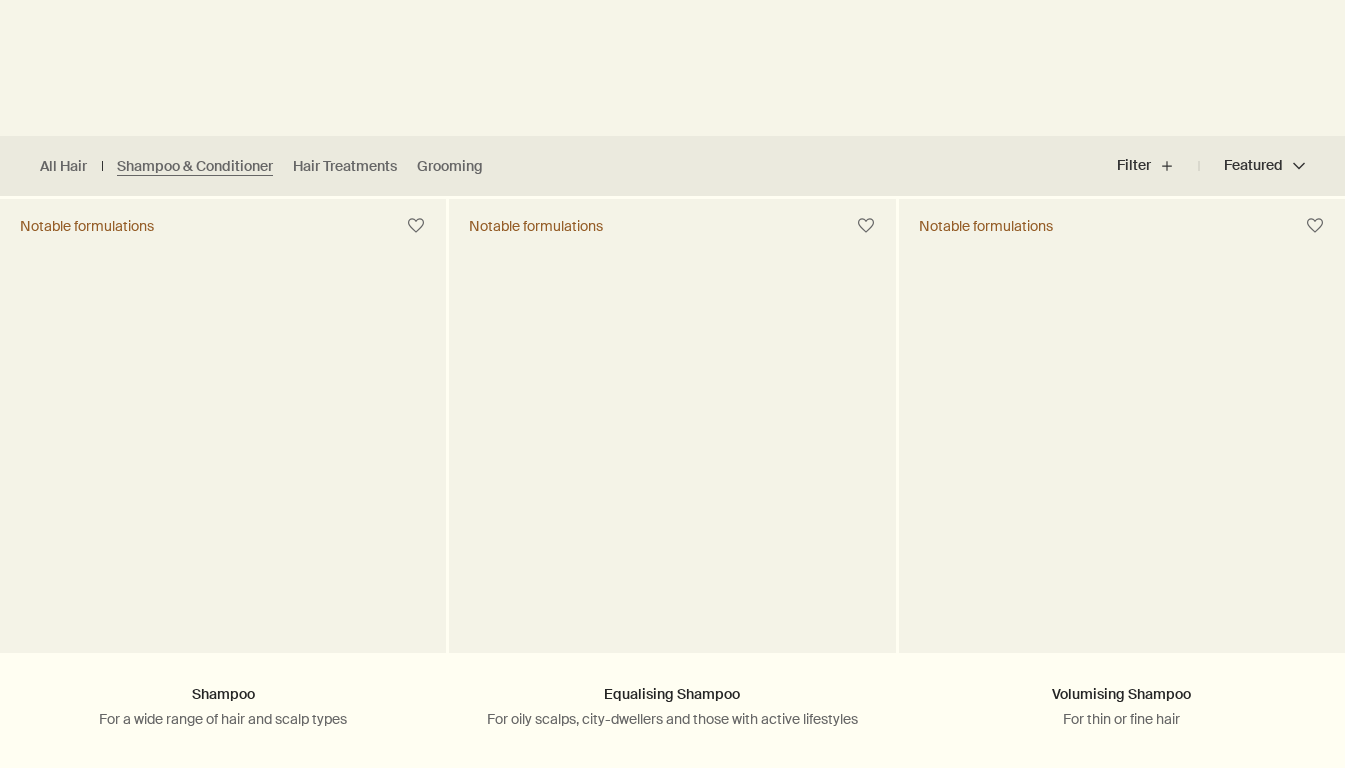 scroll, scrollTop: 0, scrollLeft: 0, axis: both 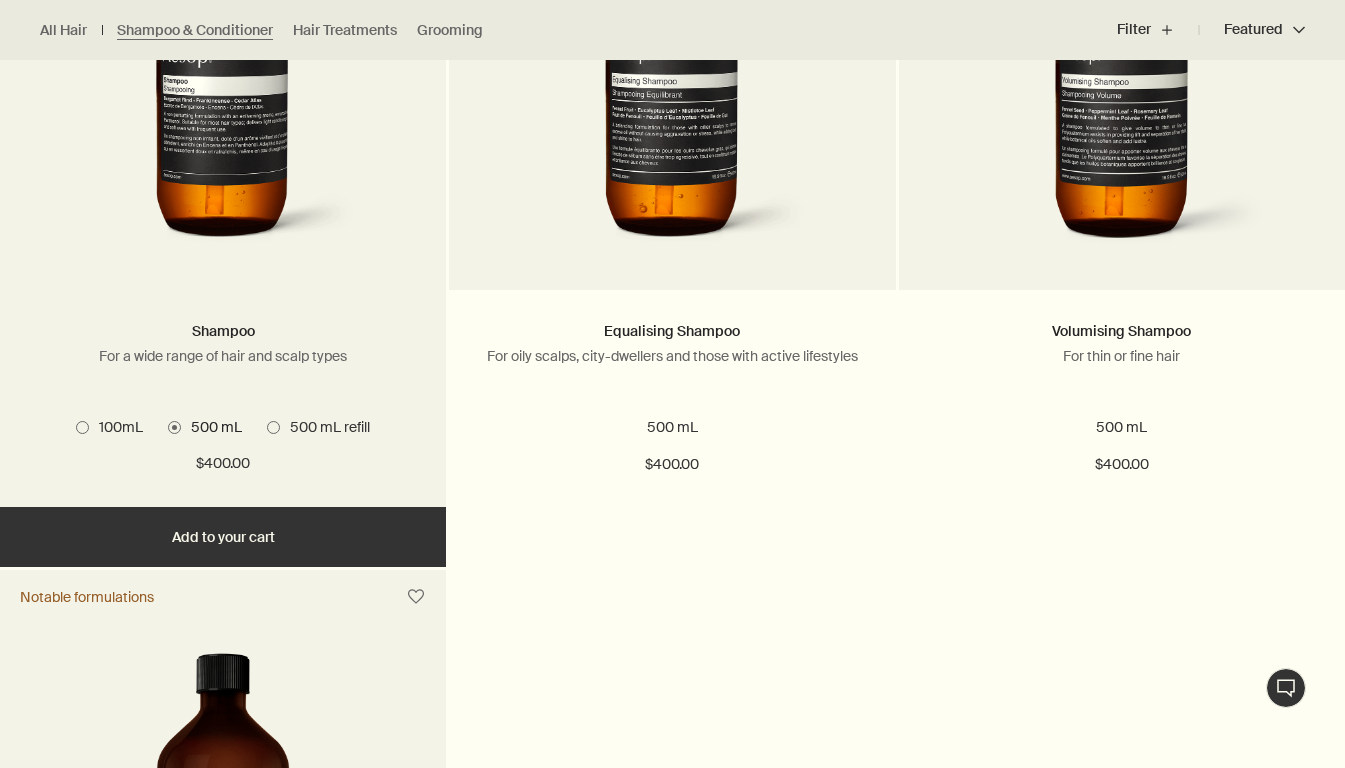 click on "500 mL refill" at bounding box center [325, 427] 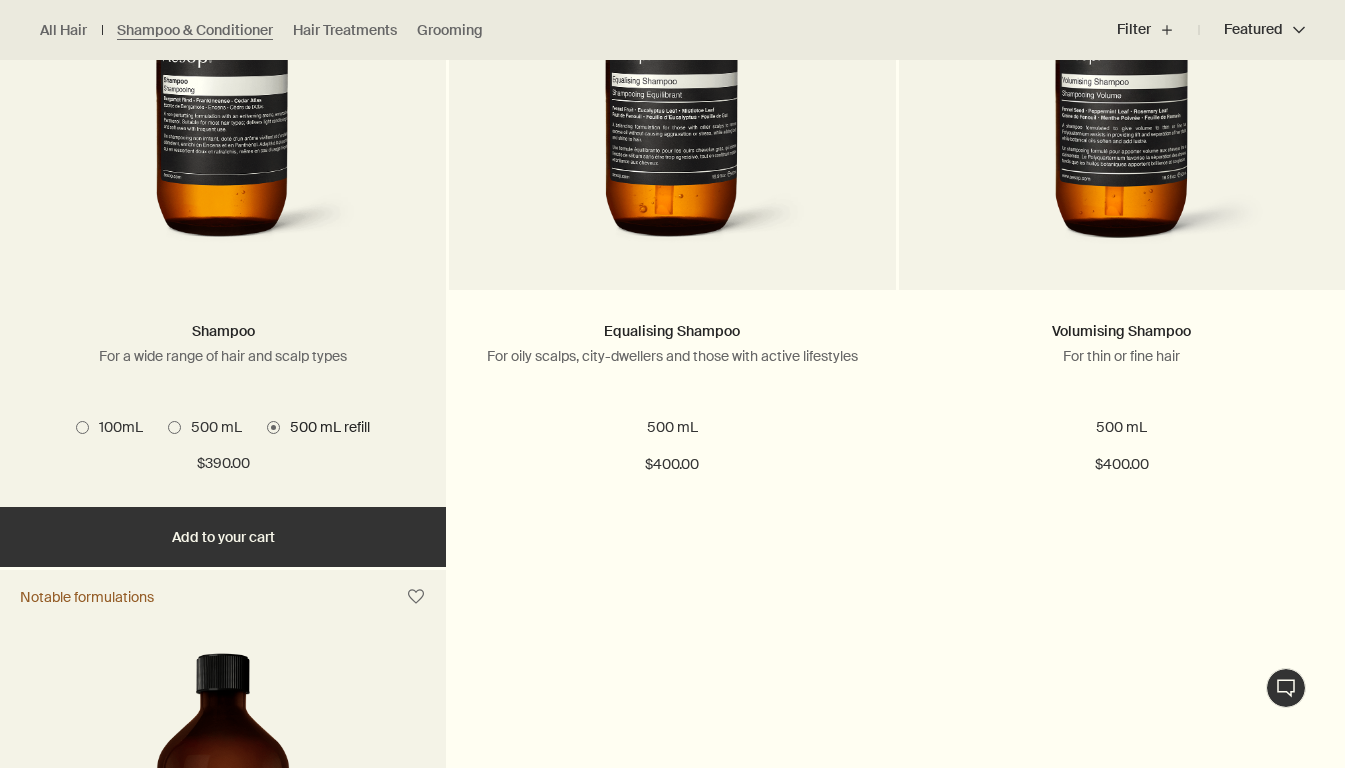 click on "100mL" at bounding box center (109, 427) 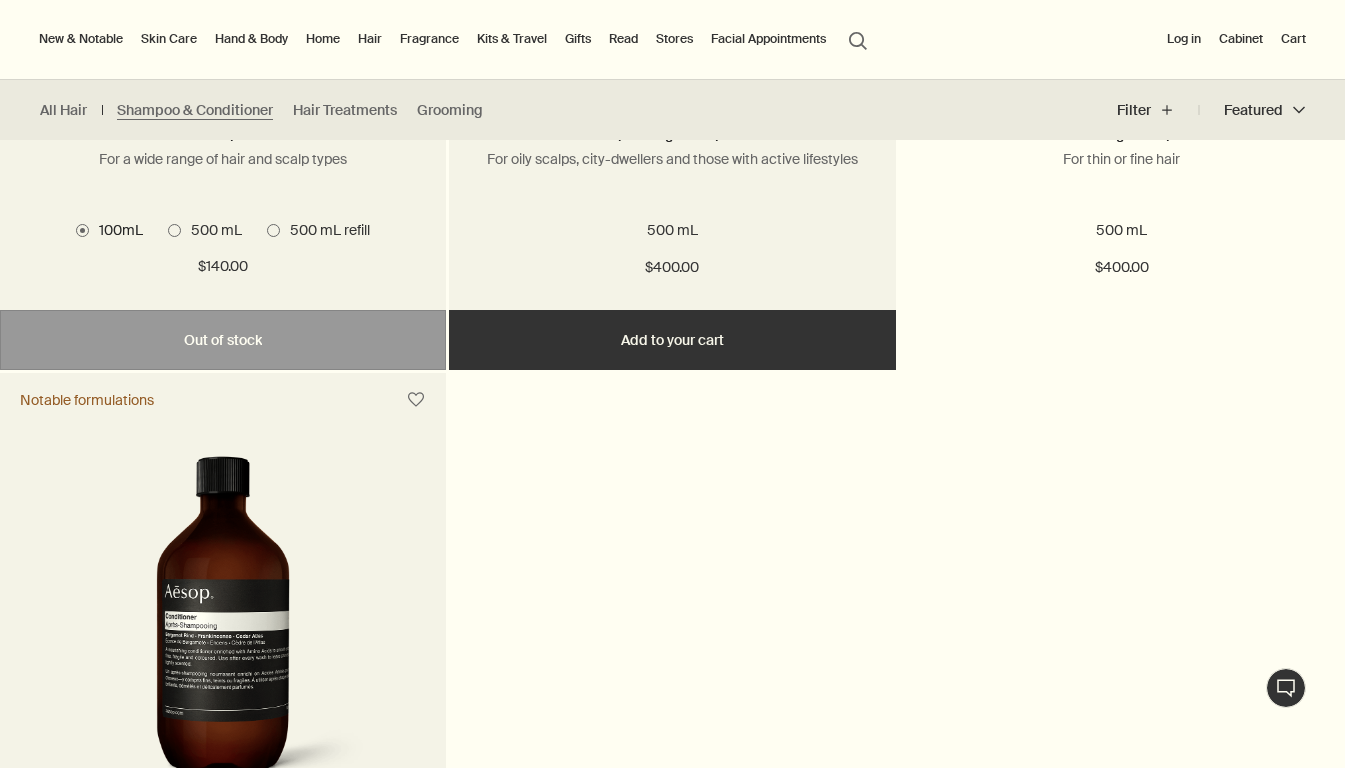 scroll, scrollTop: 1000, scrollLeft: 0, axis: vertical 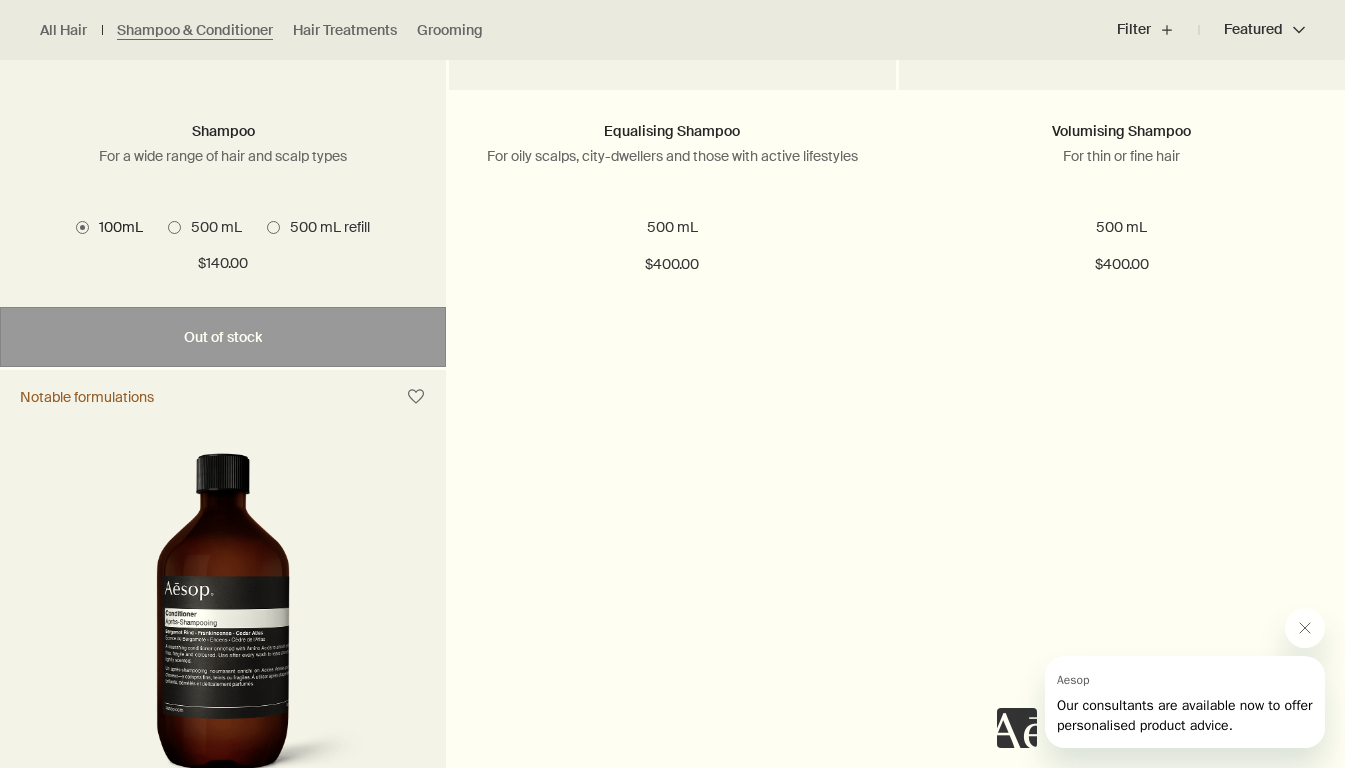 click on "500 mL" at bounding box center [211, 227] 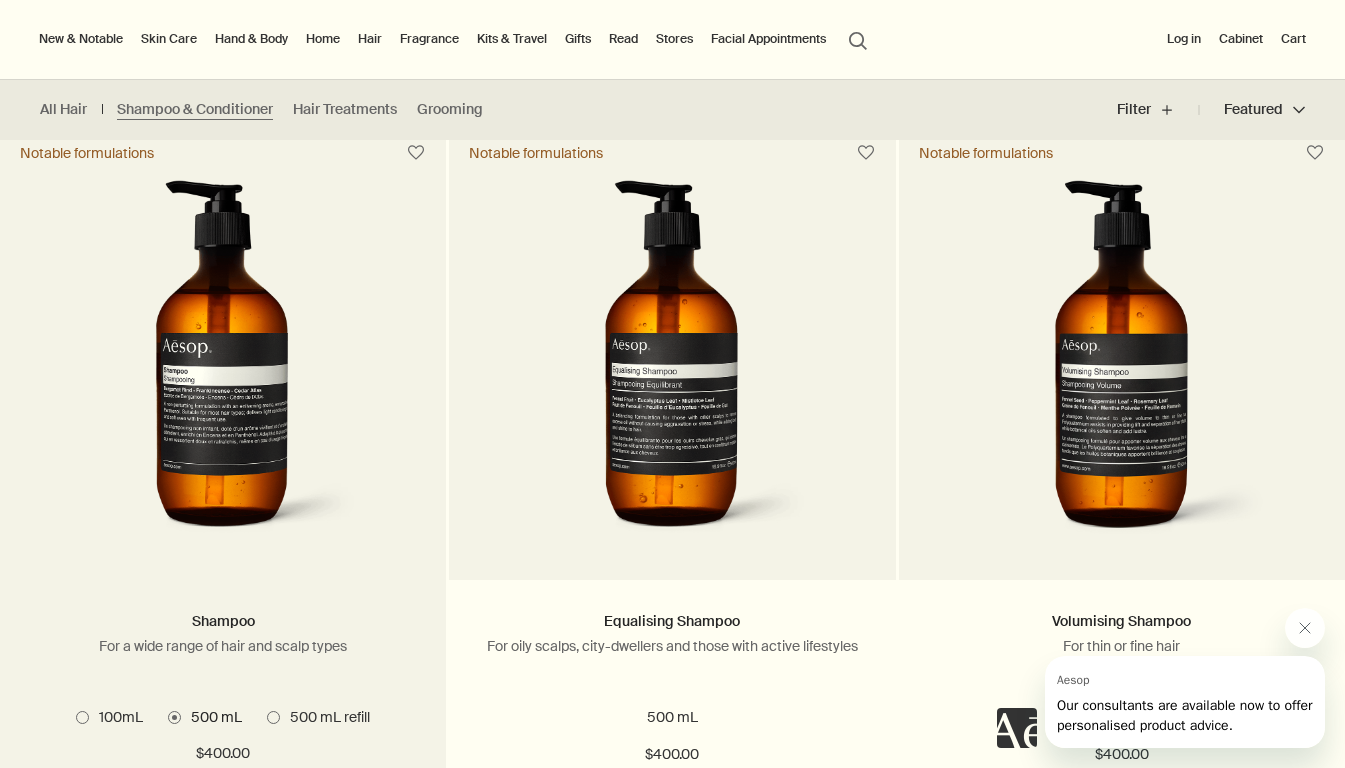 scroll, scrollTop: 400, scrollLeft: 0, axis: vertical 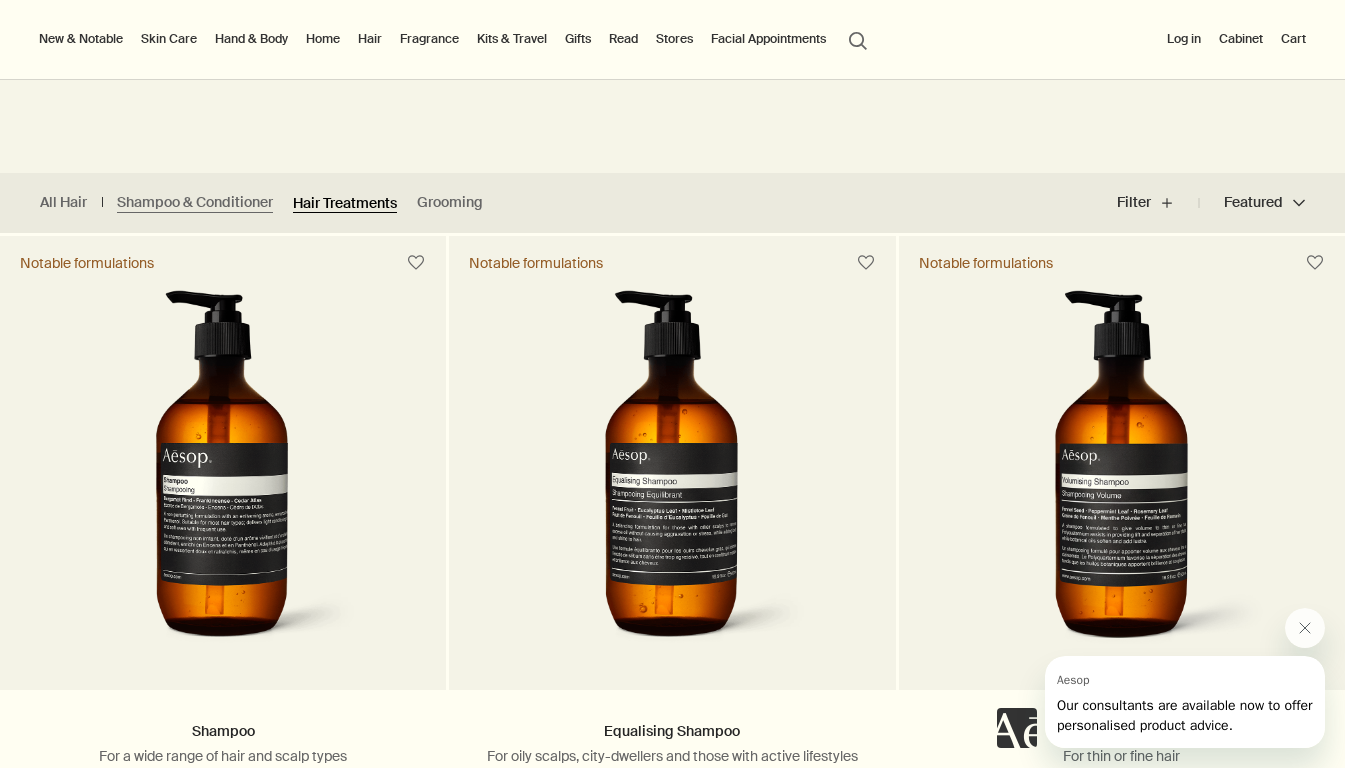 click on "Hair Treatments" at bounding box center (345, 203) 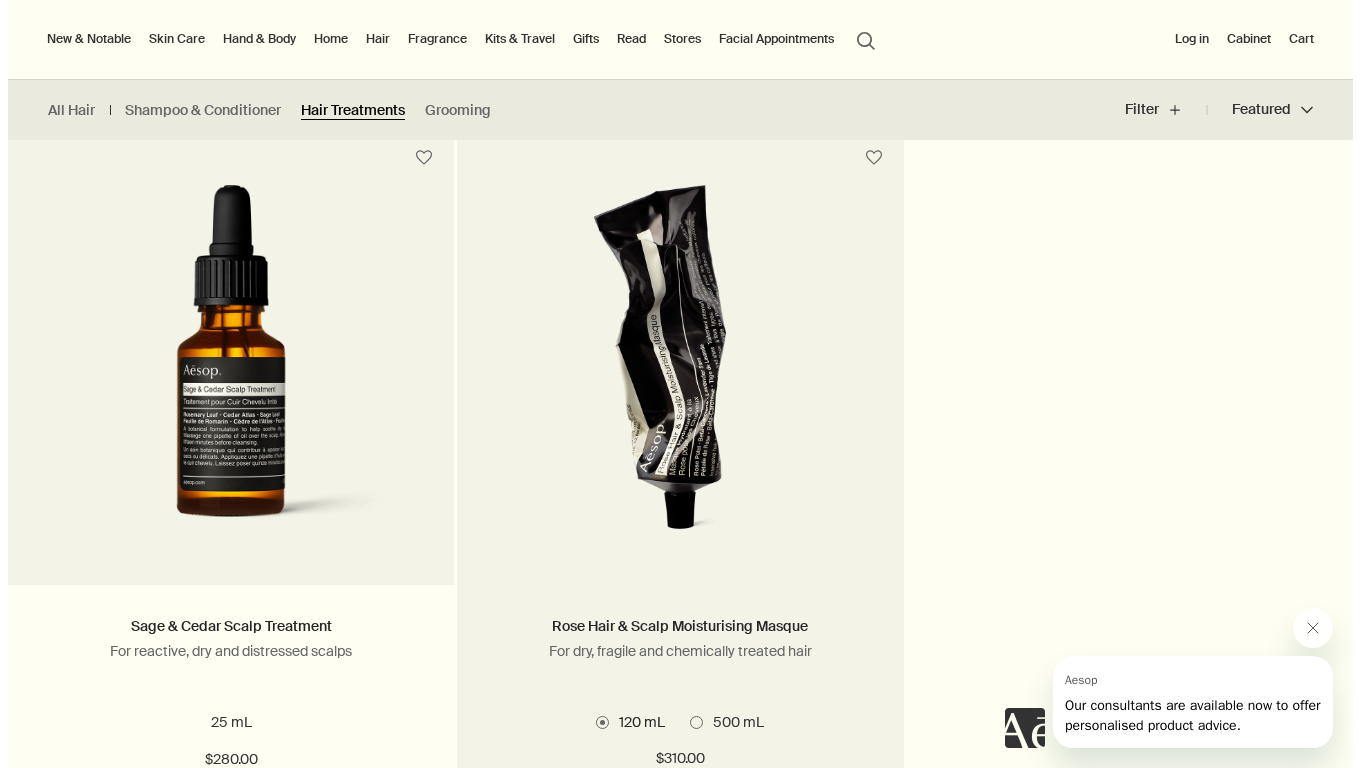 scroll, scrollTop: 500, scrollLeft: 0, axis: vertical 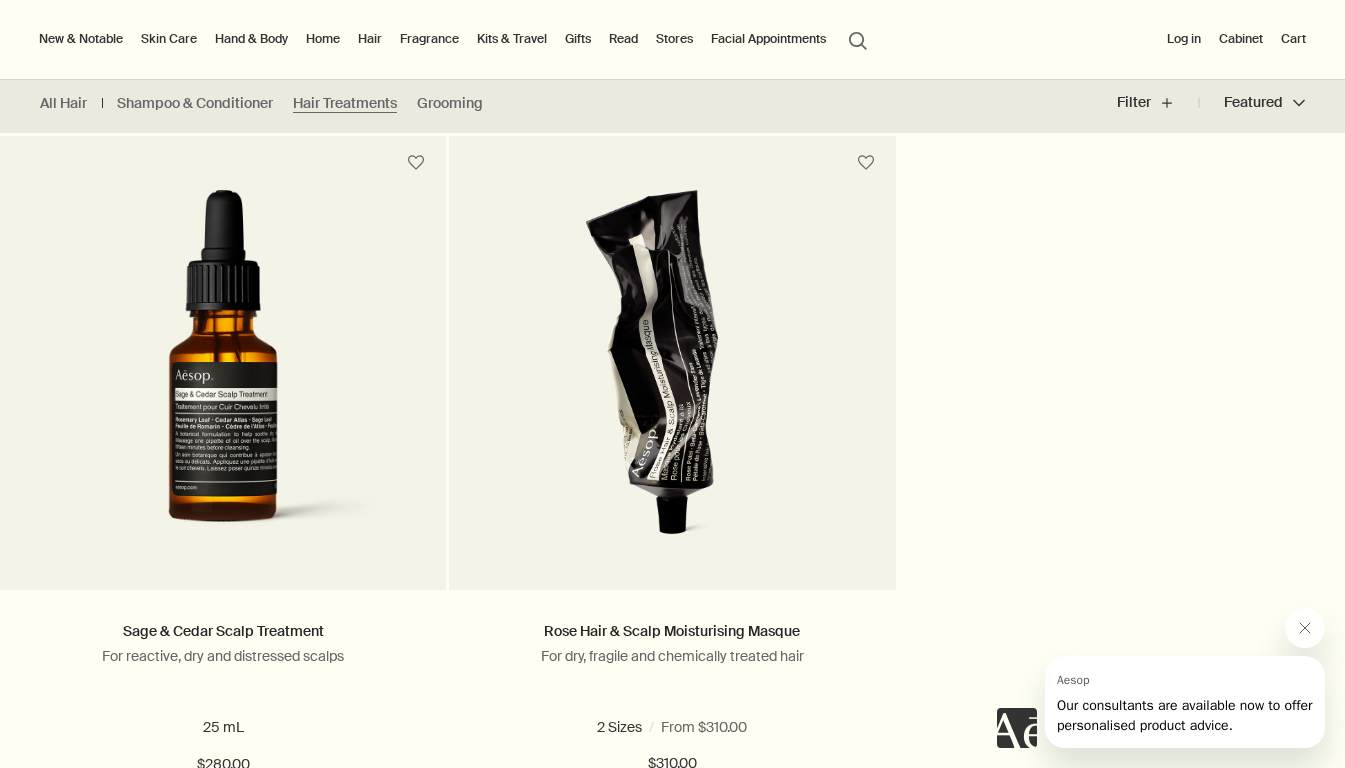 click on "Kits & Travel" at bounding box center [512, 39] 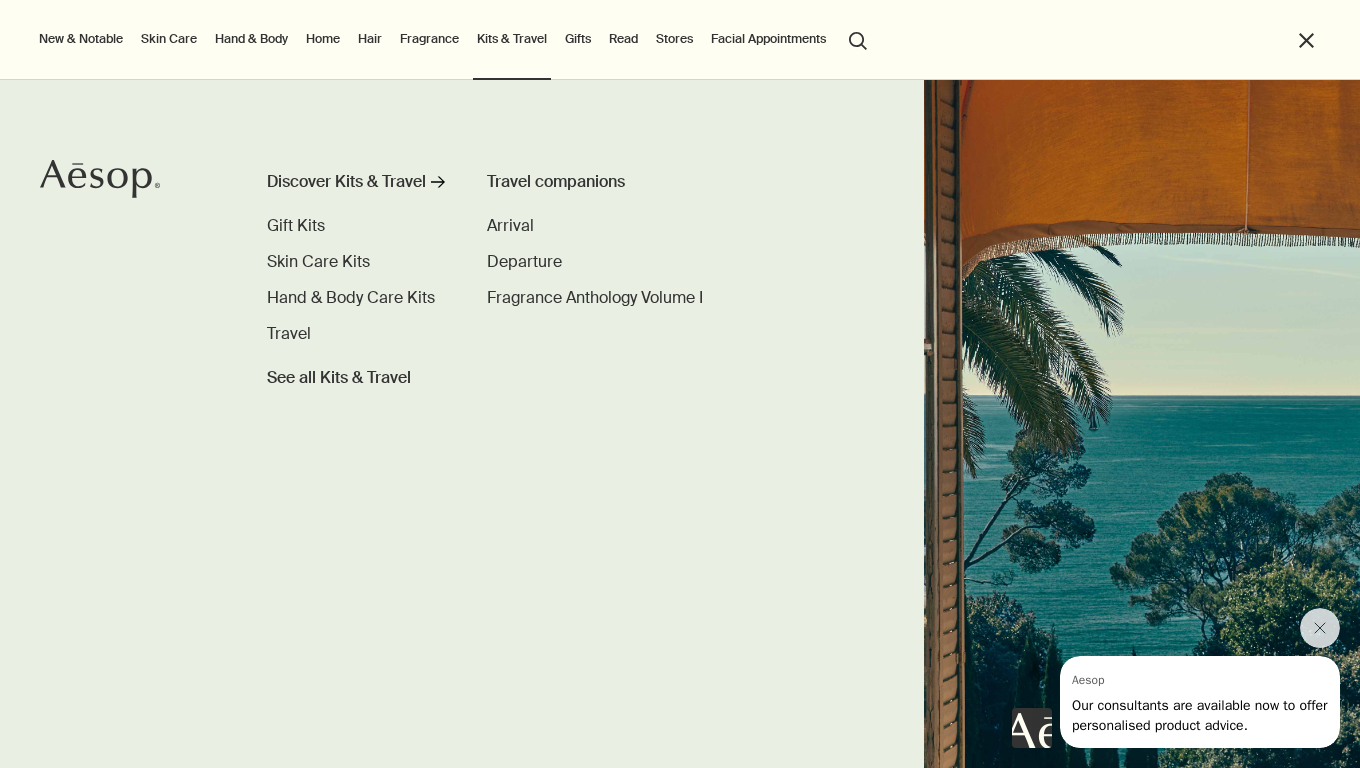 click on "Travel" at bounding box center [356, 334] 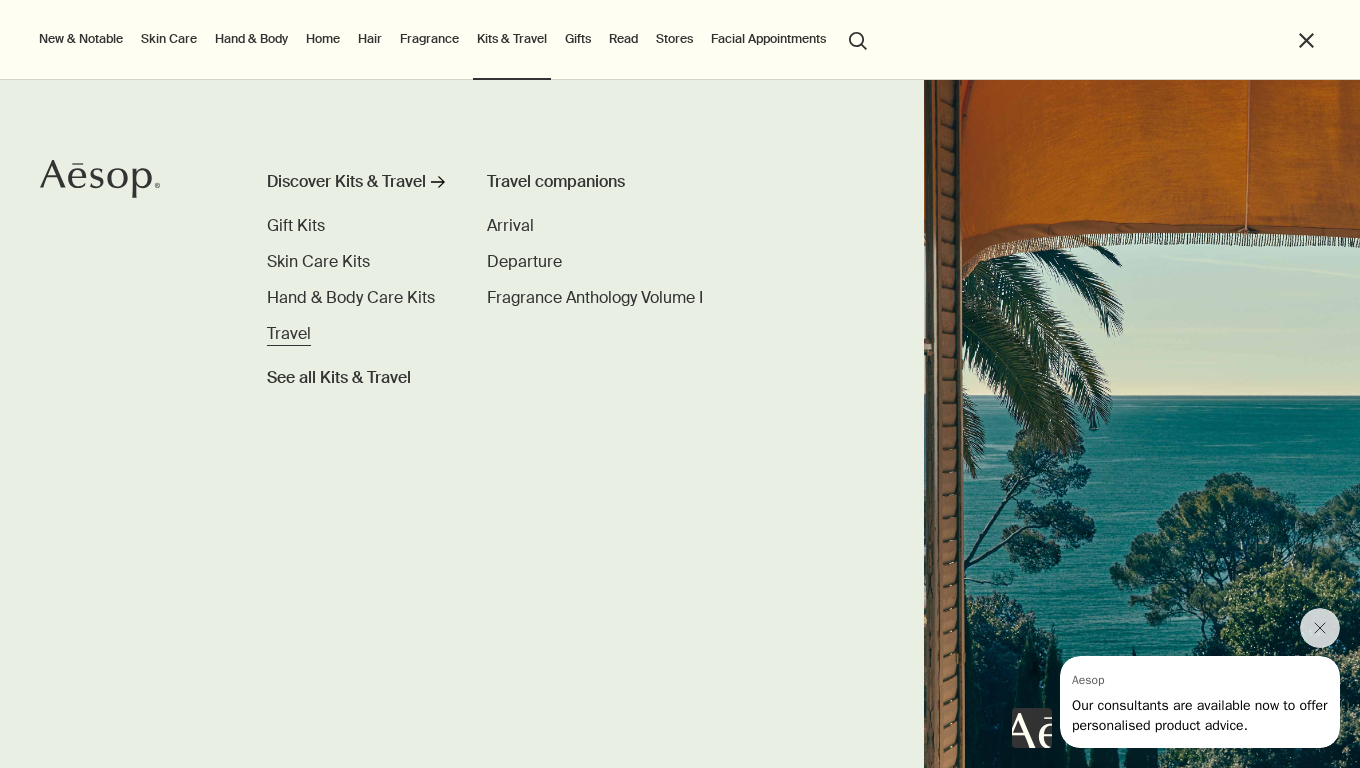 click on "Travel" at bounding box center [289, 333] 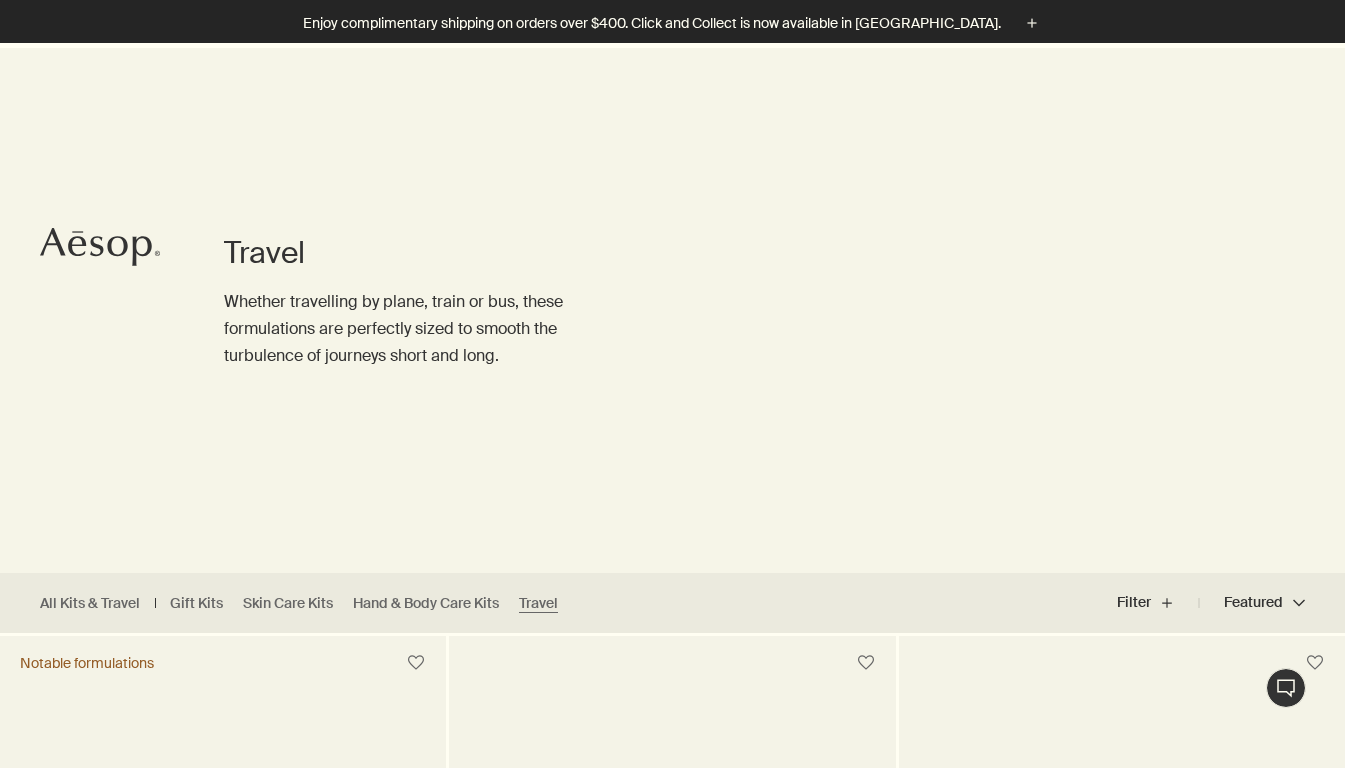 scroll, scrollTop: 500, scrollLeft: 0, axis: vertical 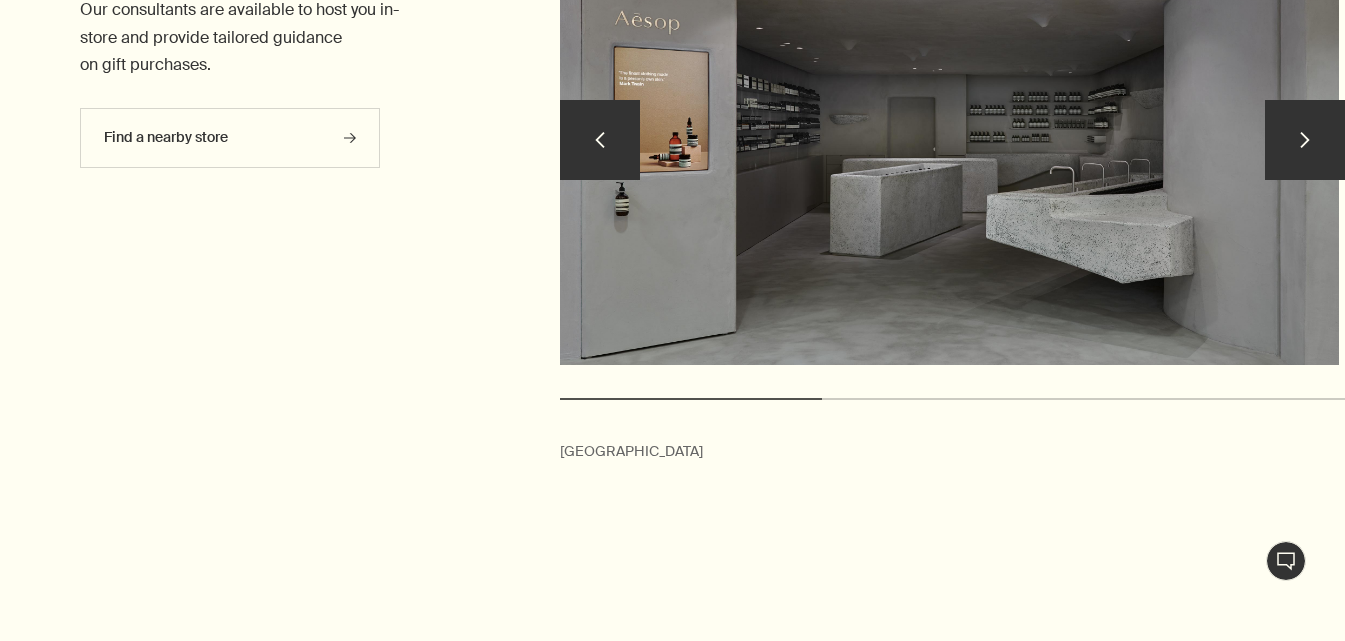 click on "chevron" at bounding box center [1305, 140] 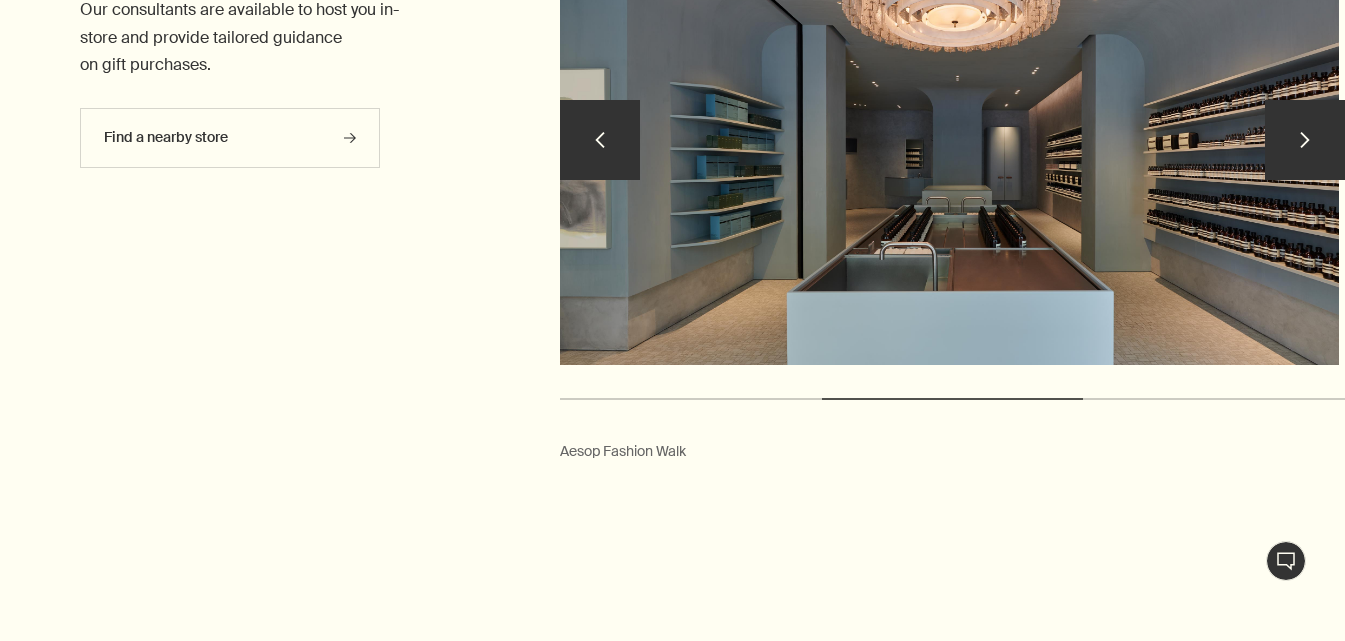 click on "chevron" at bounding box center [1305, 140] 